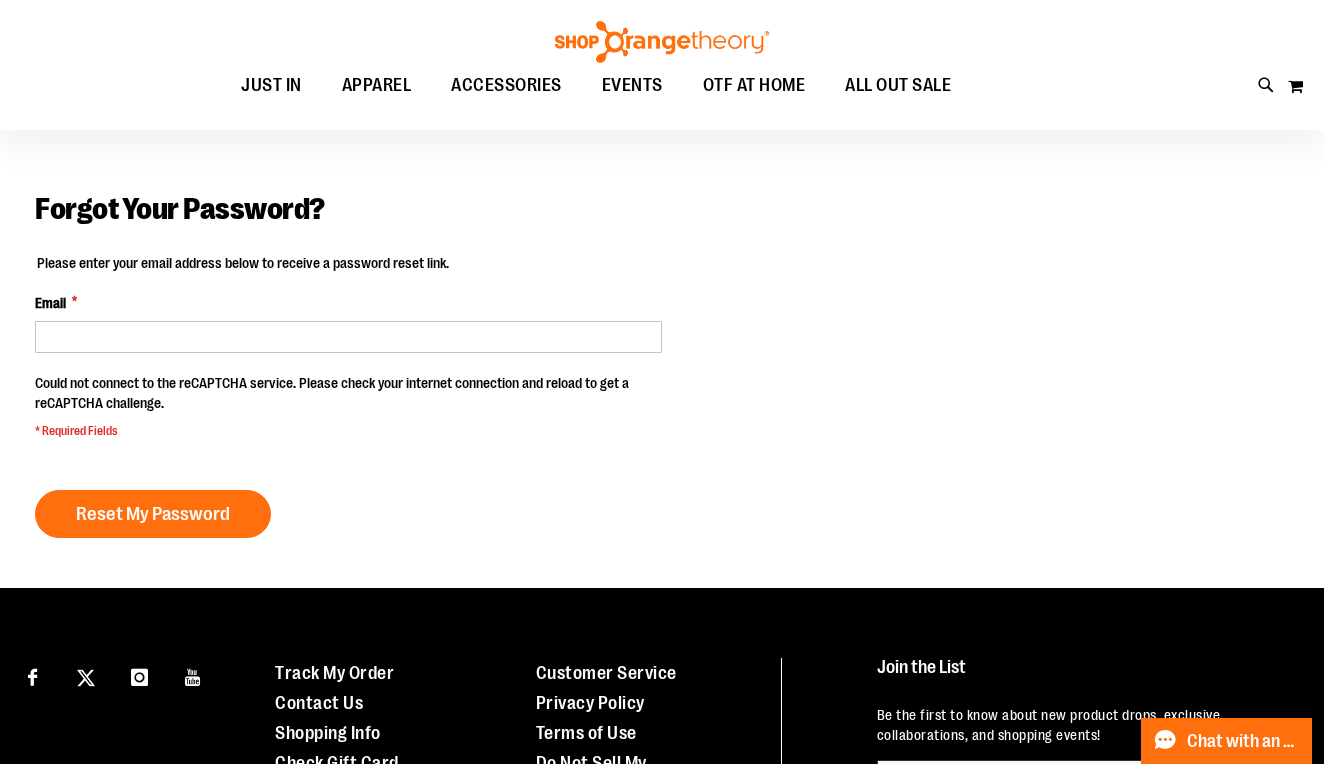 scroll, scrollTop: 45, scrollLeft: 0, axis: vertical 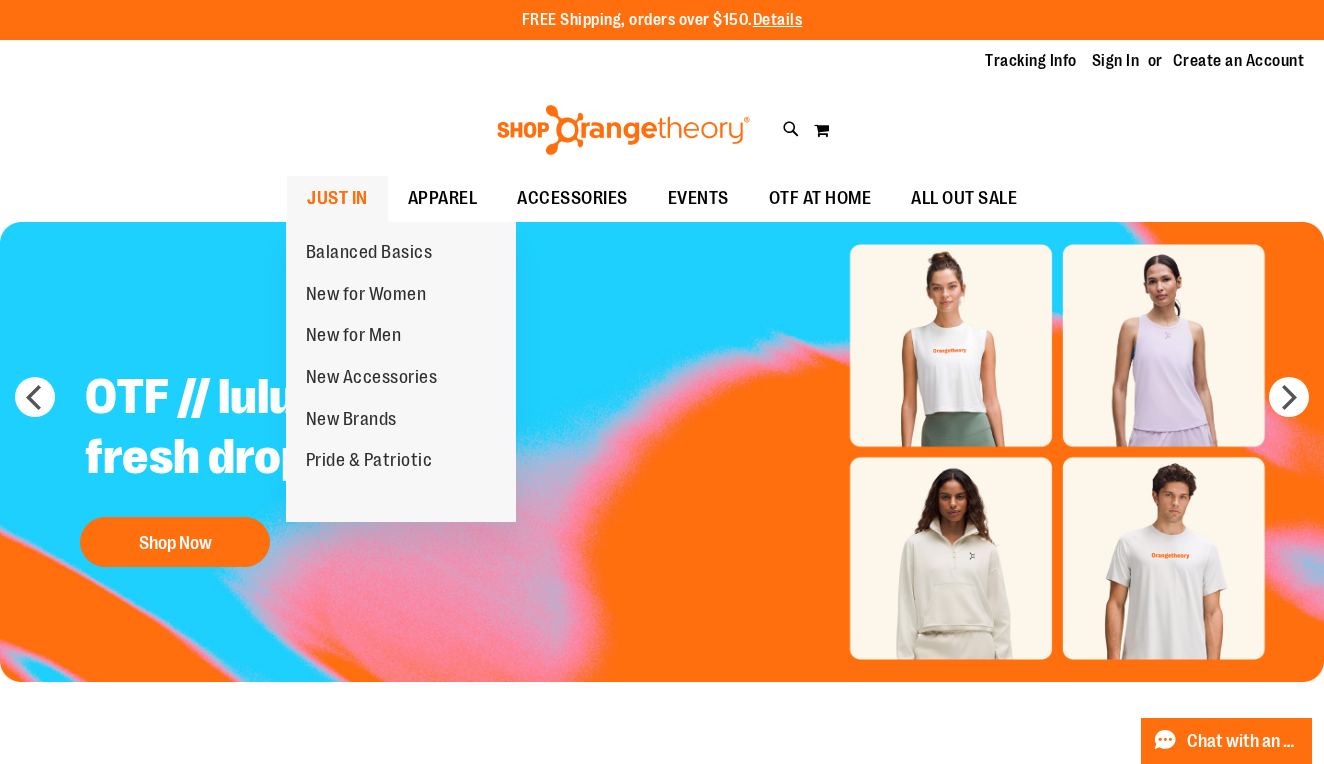 click on "JUST IN" at bounding box center [337, 198] 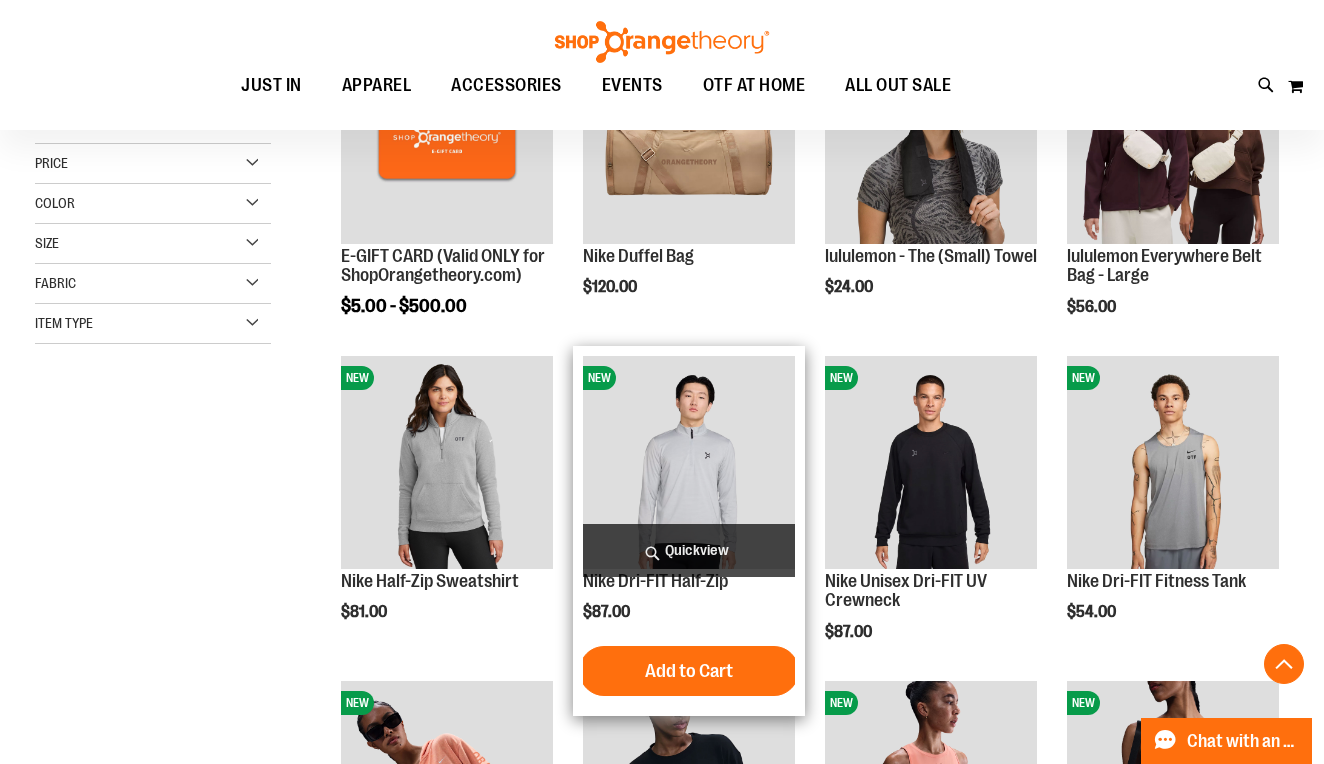 scroll, scrollTop: 384, scrollLeft: 0, axis: vertical 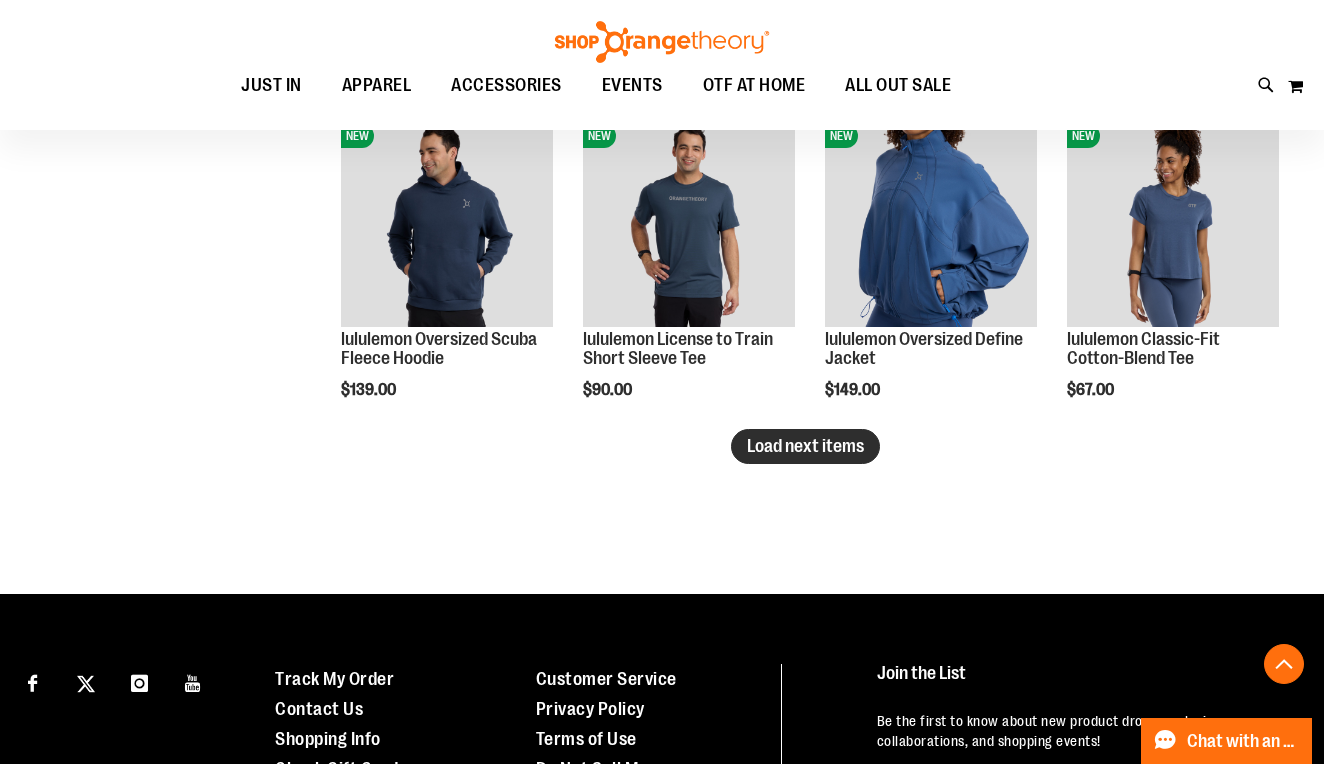 click on "Load next items" at bounding box center [805, 446] 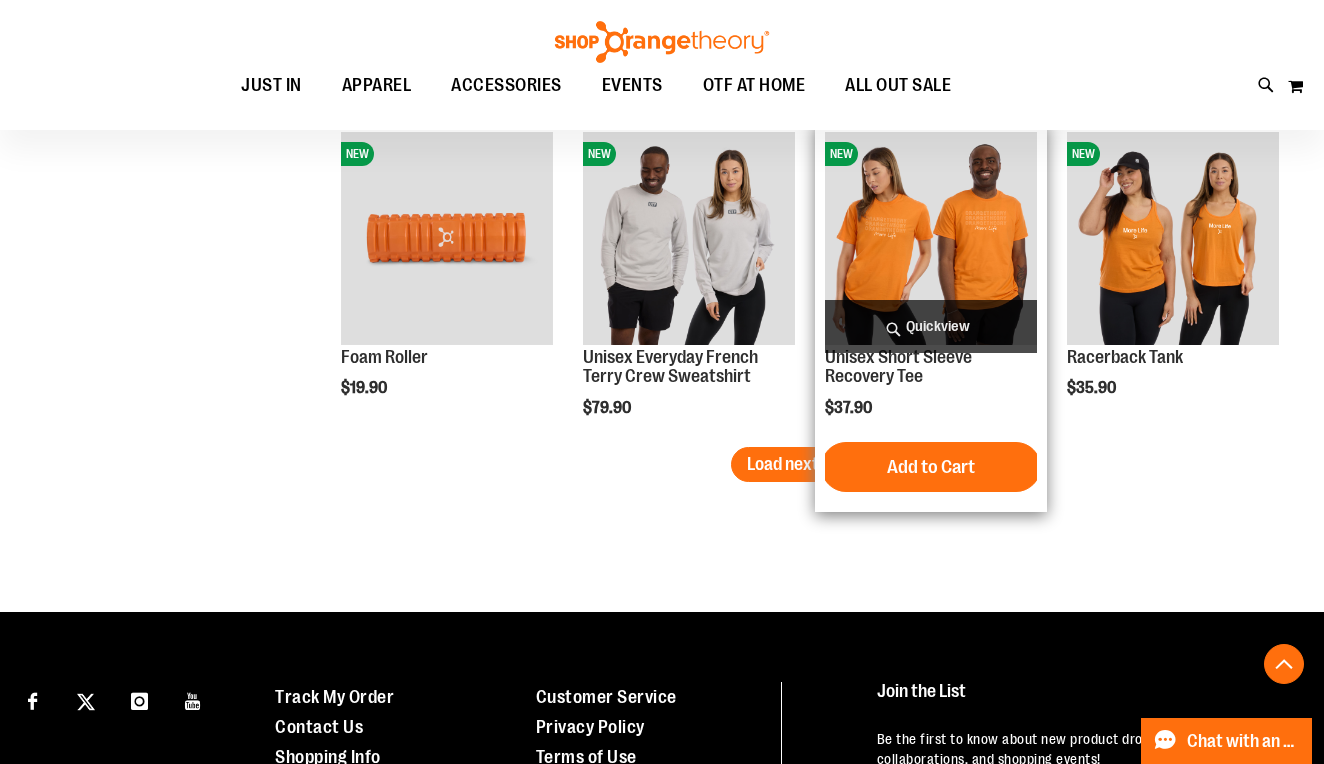 scroll, scrollTop: 3851, scrollLeft: 0, axis: vertical 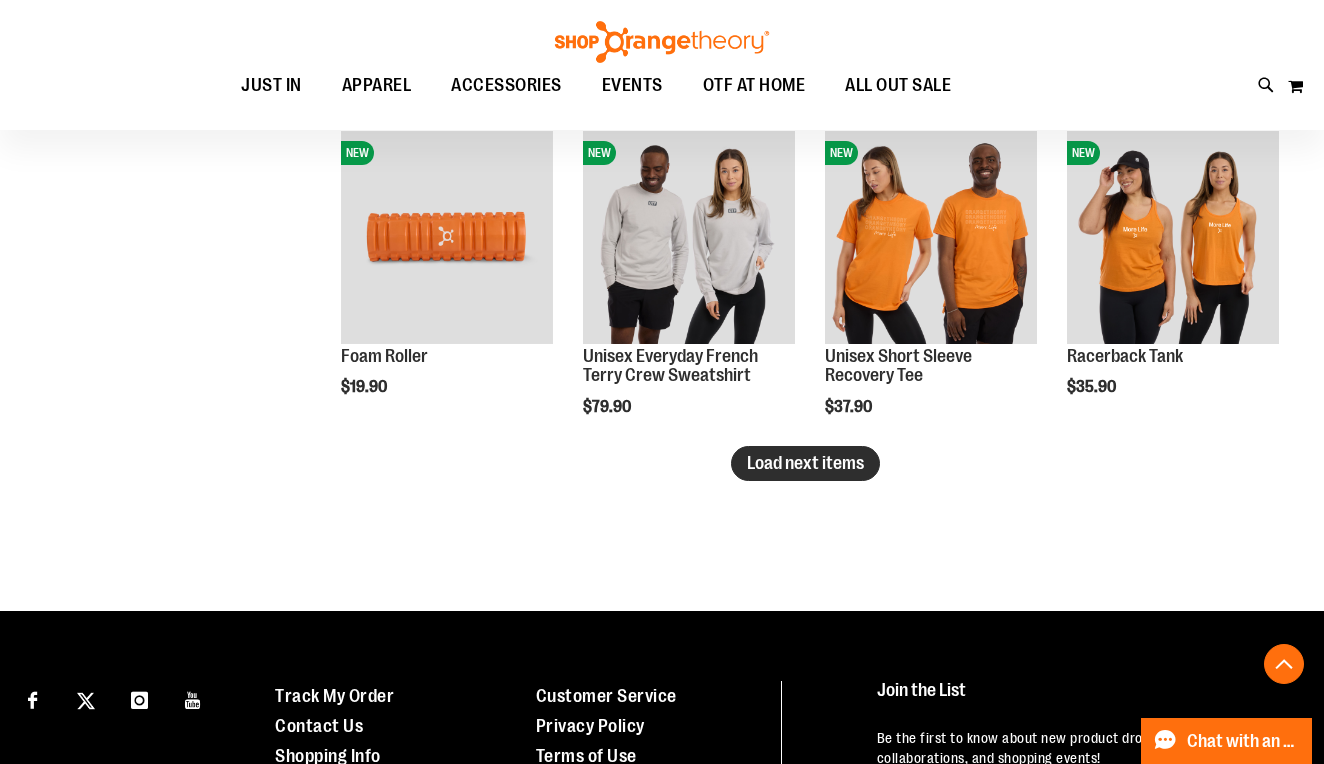 click on "Load next items" at bounding box center (805, 463) 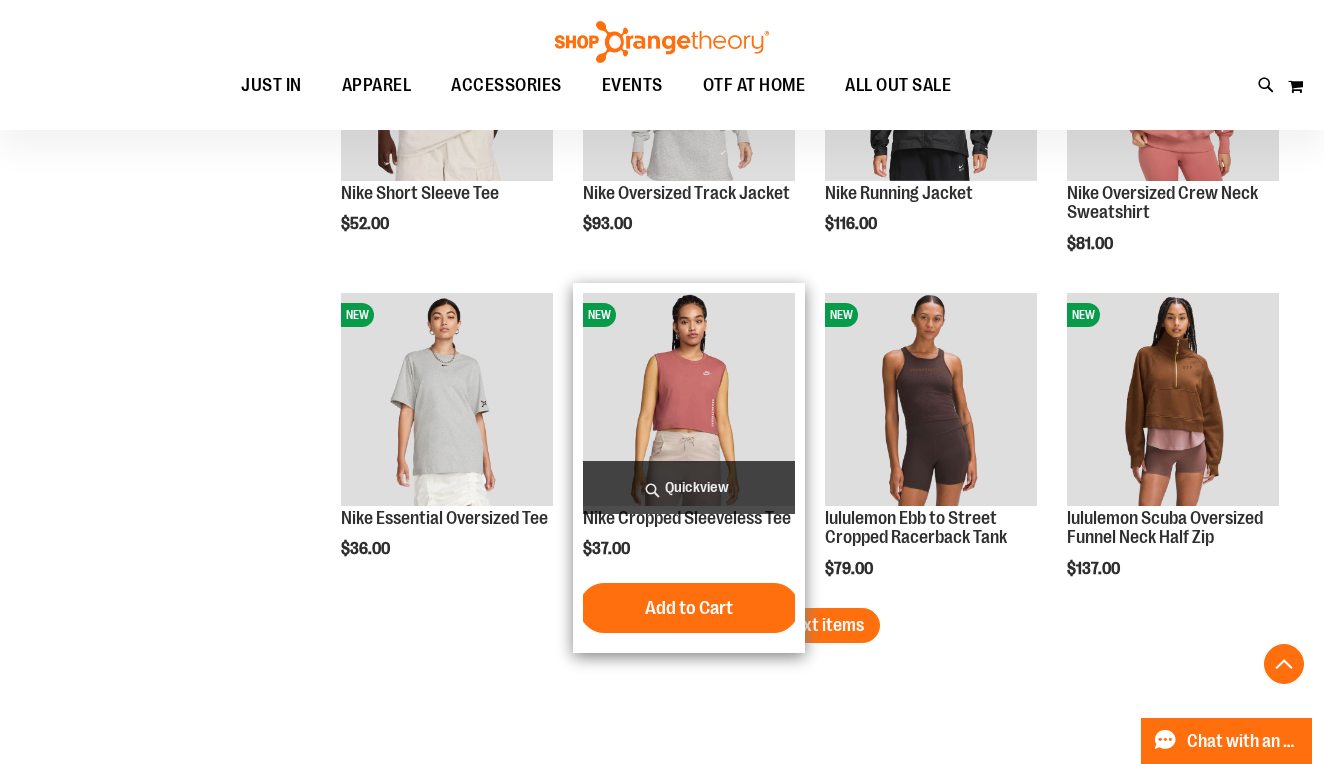 scroll, scrollTop: 4724, scrollLeft: 1, axis: both 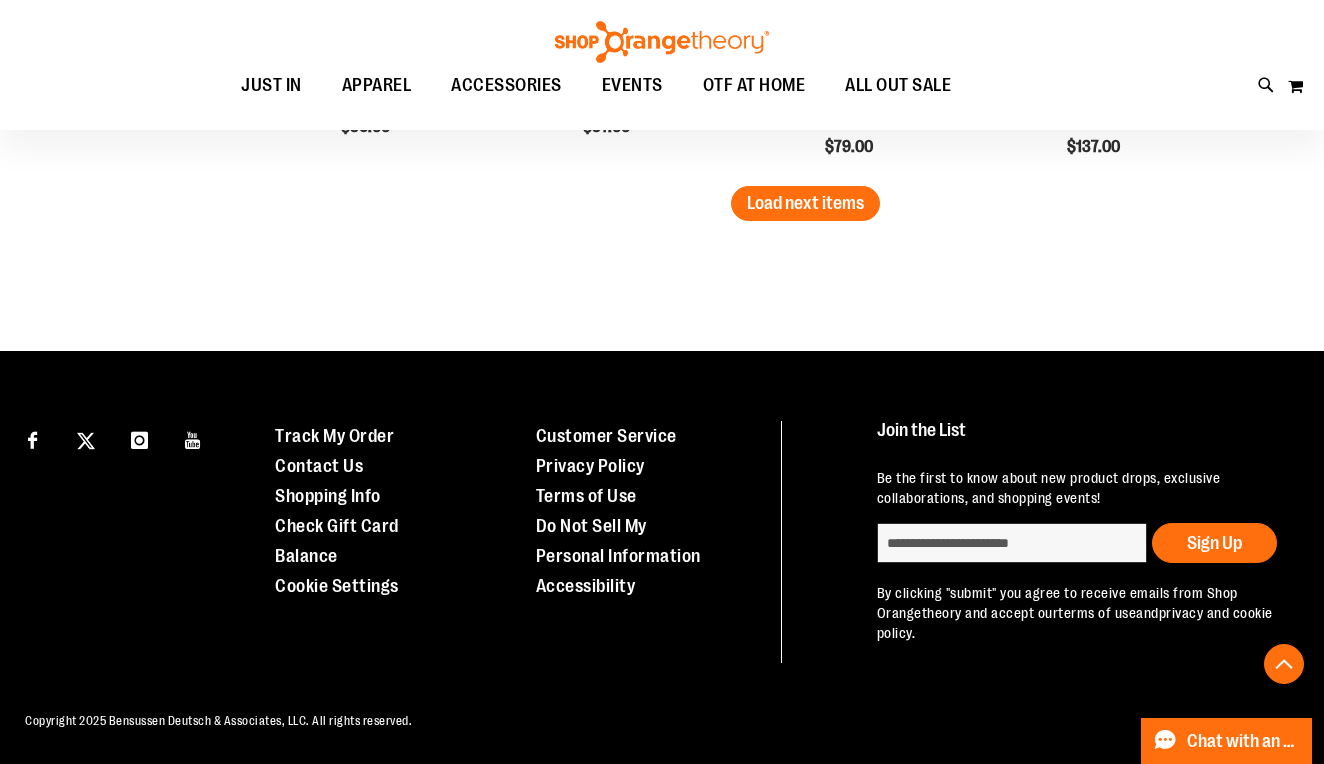 click on "Load next items" at bounding box center [805, 203] 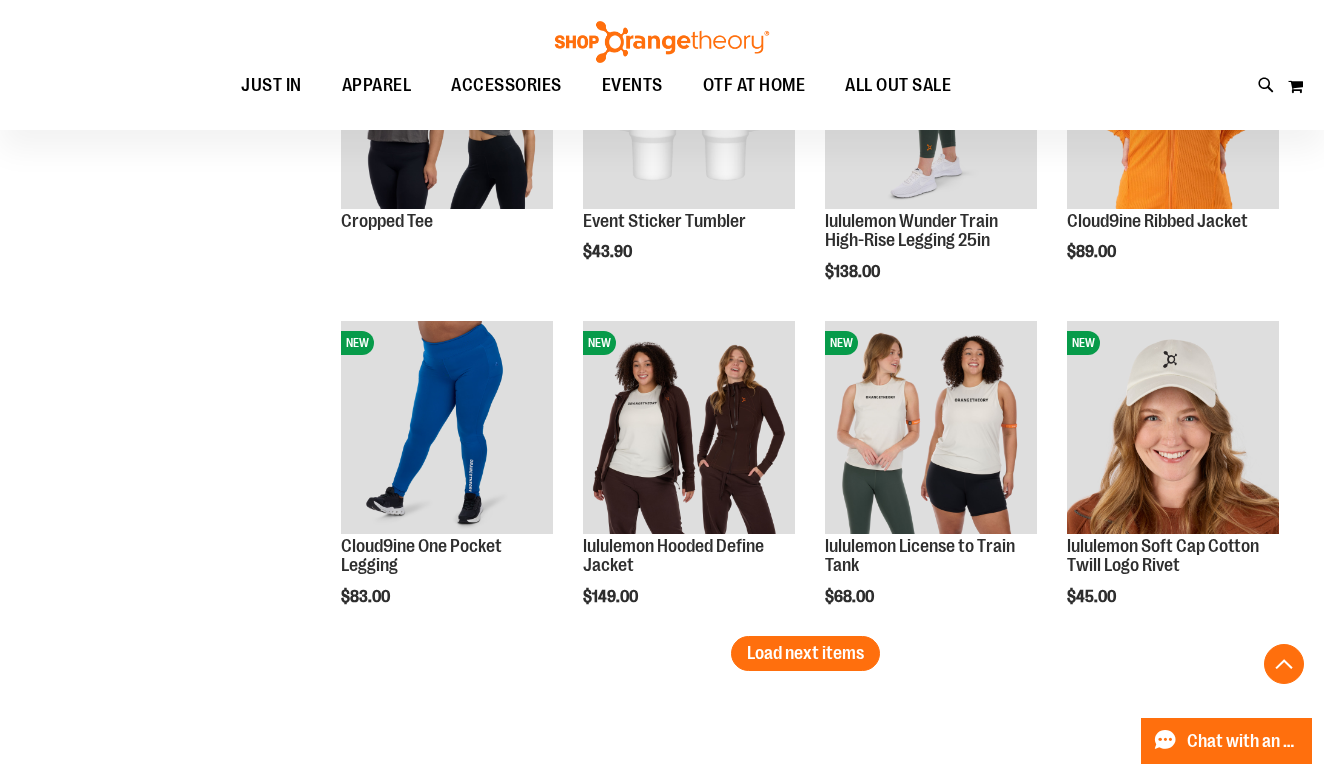 scroll, scrollTop: 5626, scrollLeft: 0, axis: vertical 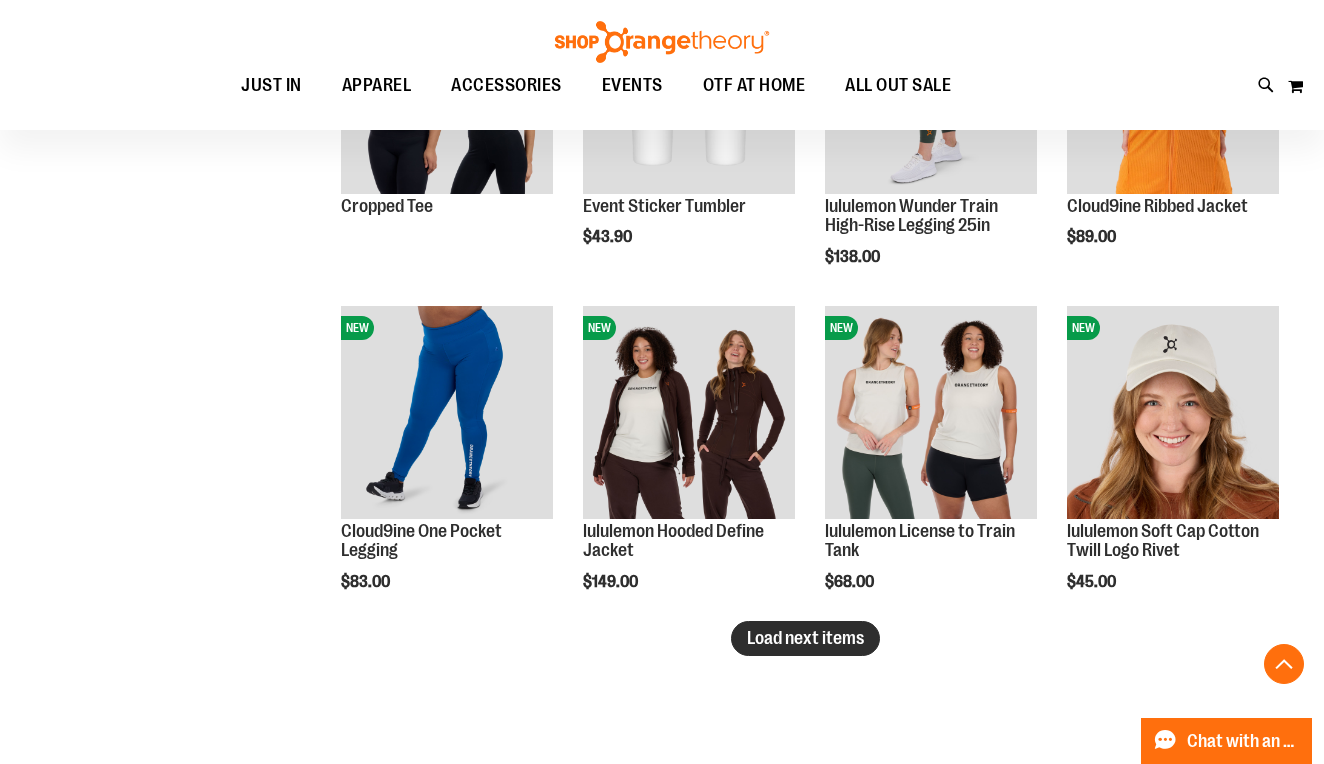 click on "Load next items" at bounding box center (805, 638) 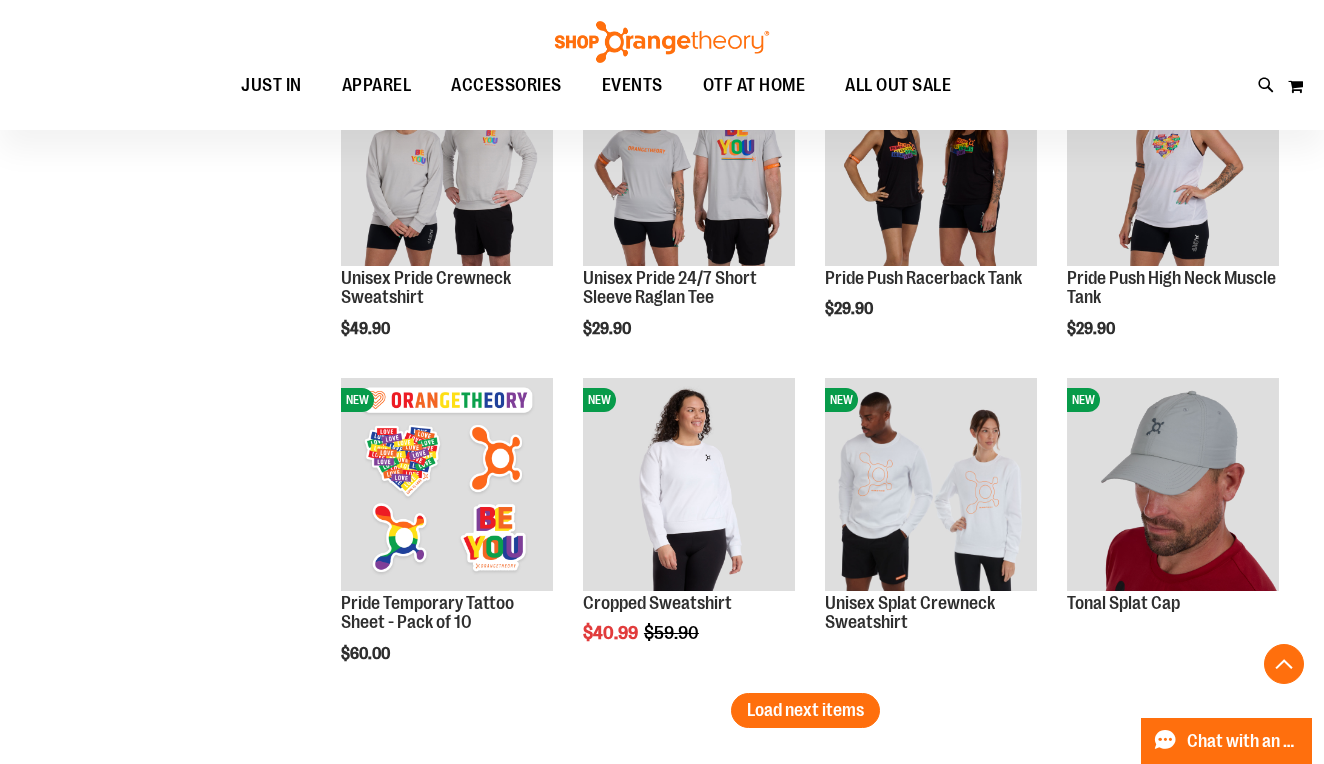 scroll, scrollTop: 6601, scrollLeft: 0, axis: vertical 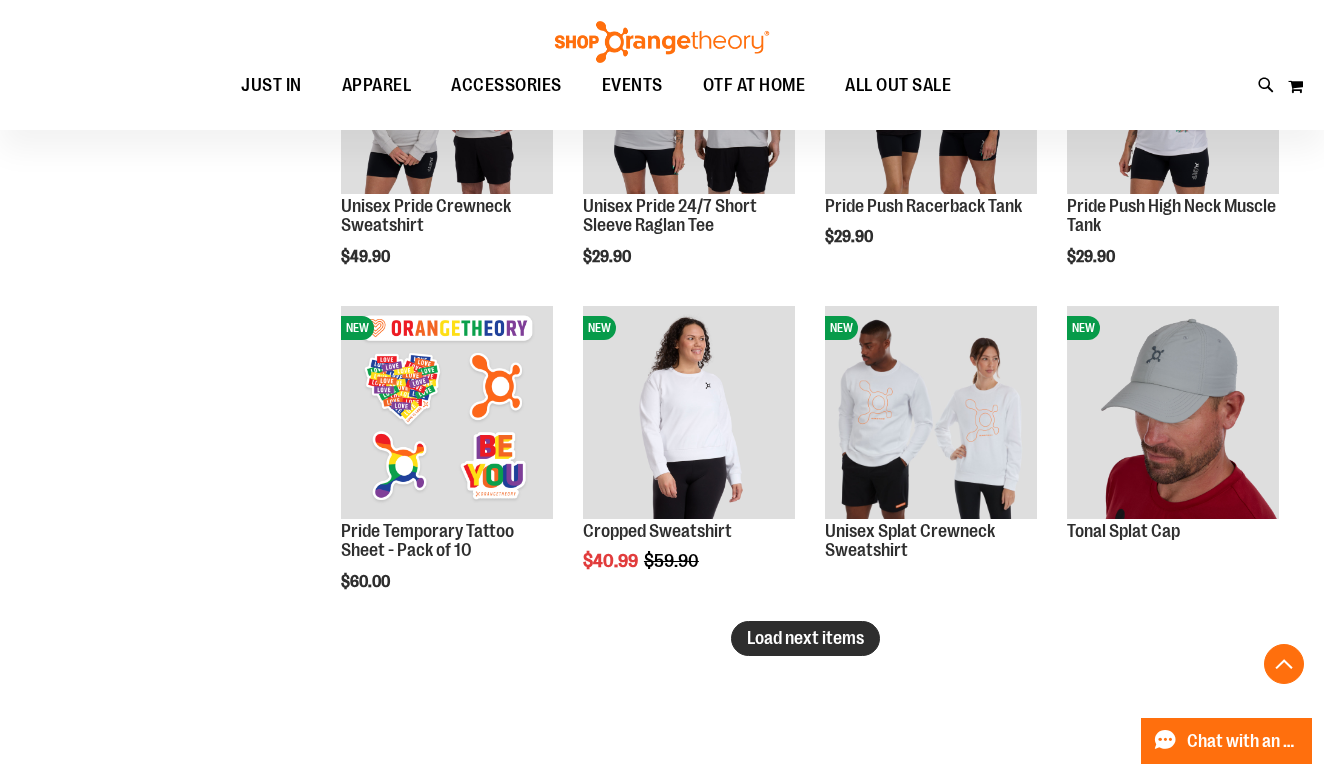 click on "Load next items" at bounding box center [805, 638] 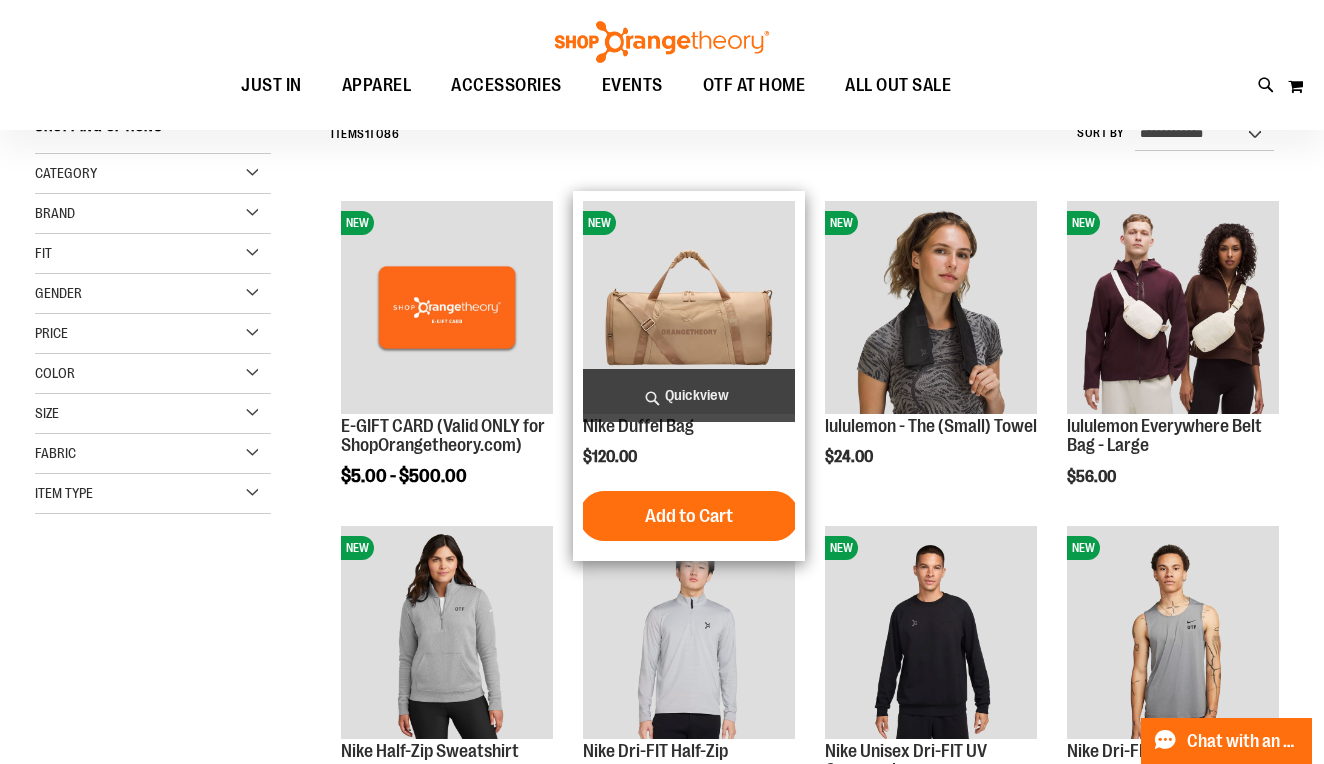 scroll, scrollTop: 206, scrollLeft: 0, axis: vertical 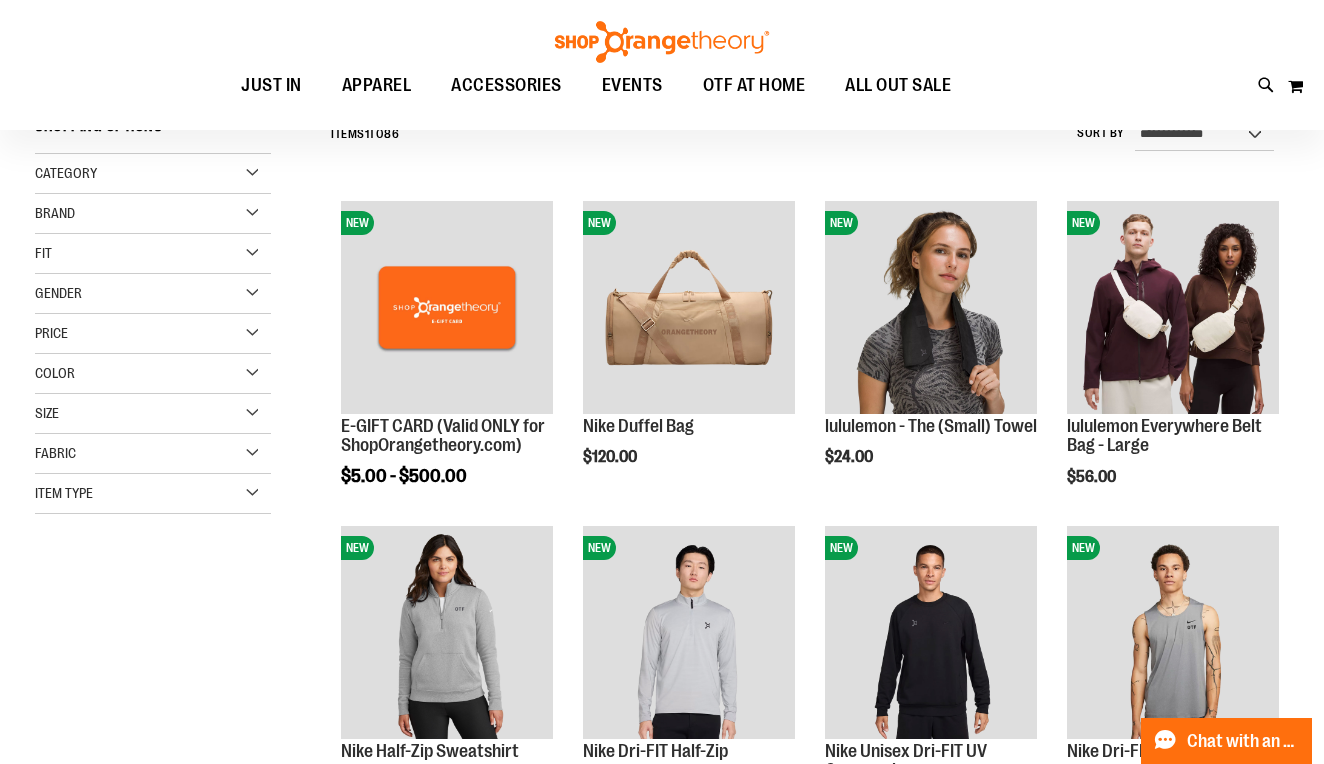 click on "Brand" at bounding box center [153, 214] 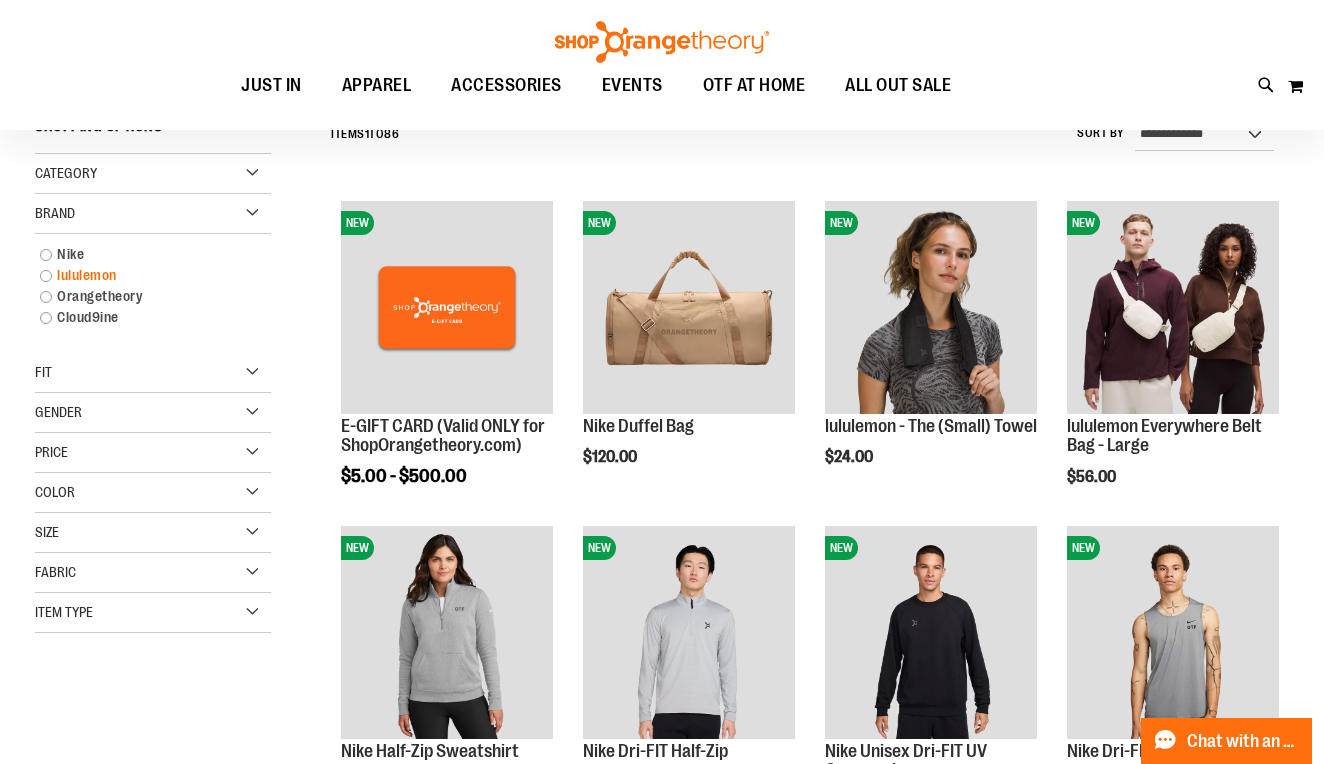 click on "lululemon" at bounding box center (143, 275) 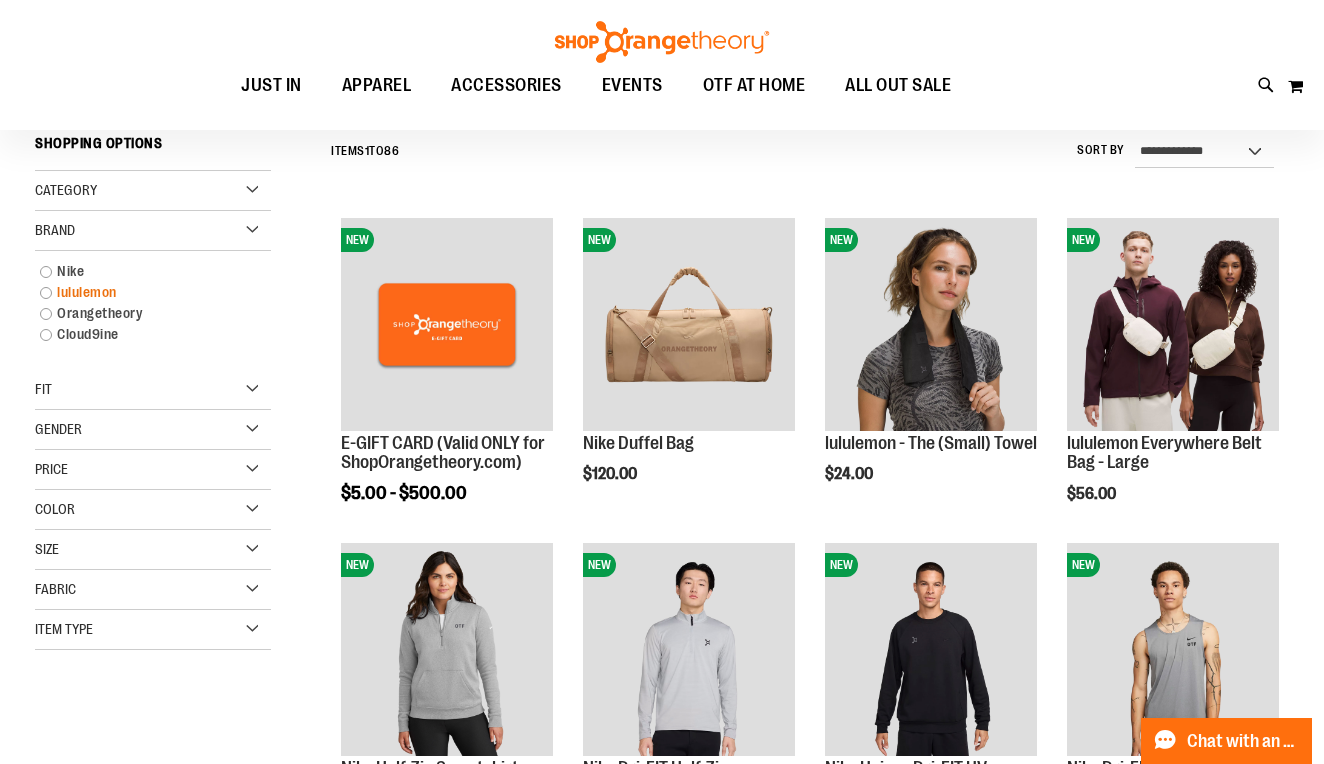 scroll, scrollTop: 186, scrollLeft: 0, axis: vertical 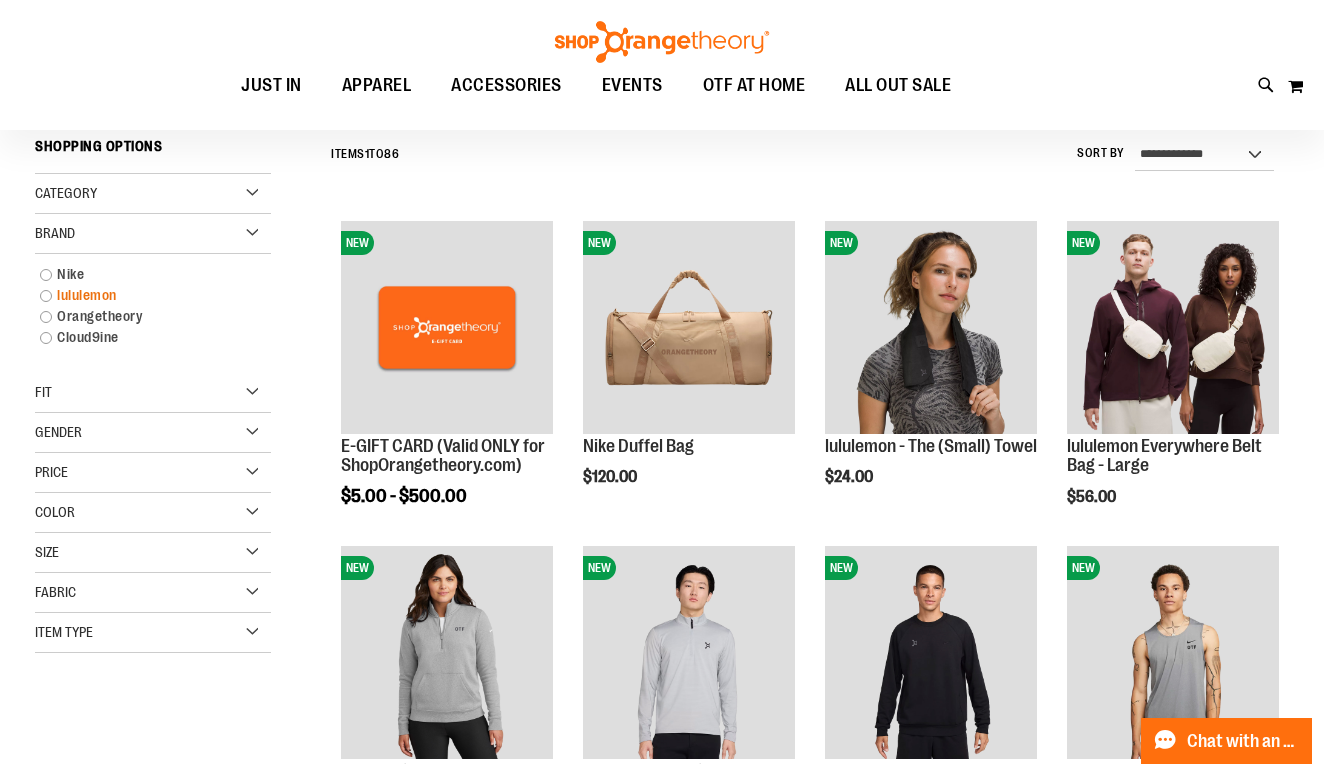click on "lululemon" at bounding box center (143, 295) 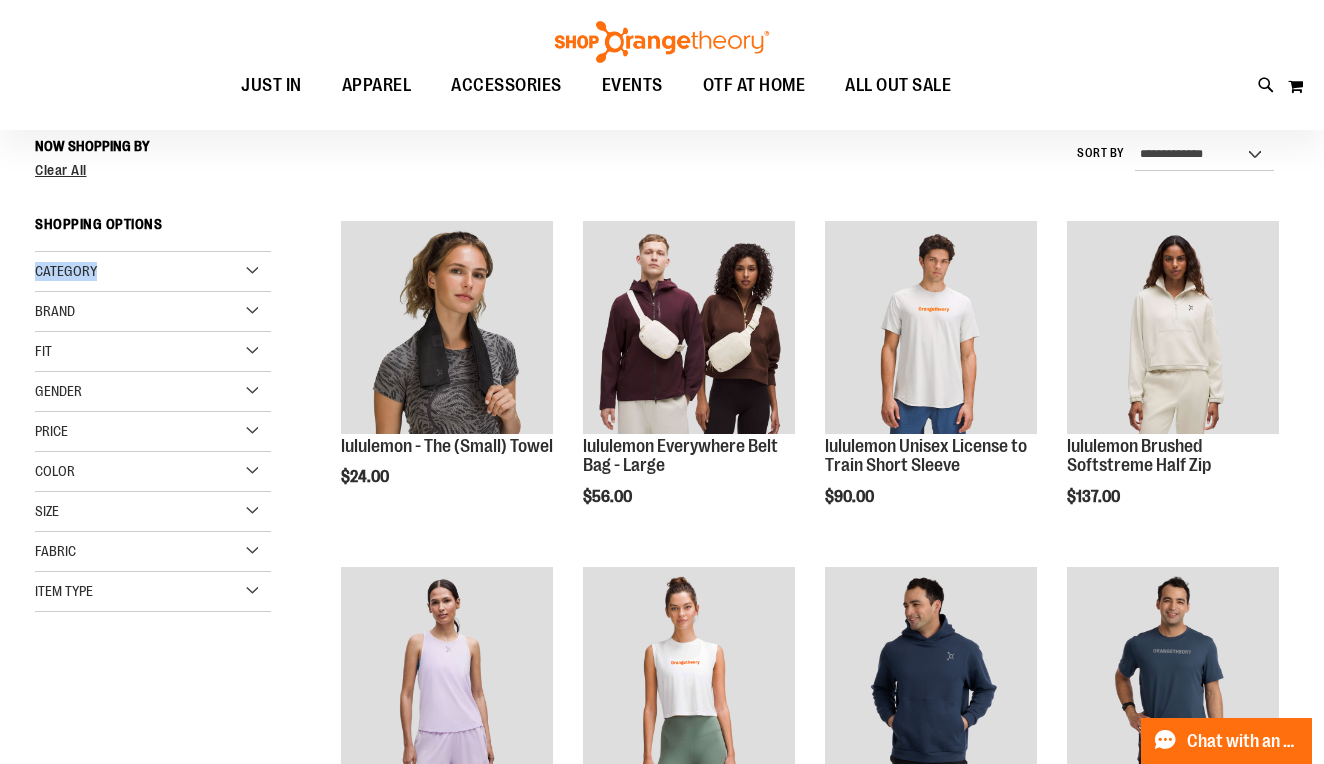 click on "Category" at bounding box center [66, 271] 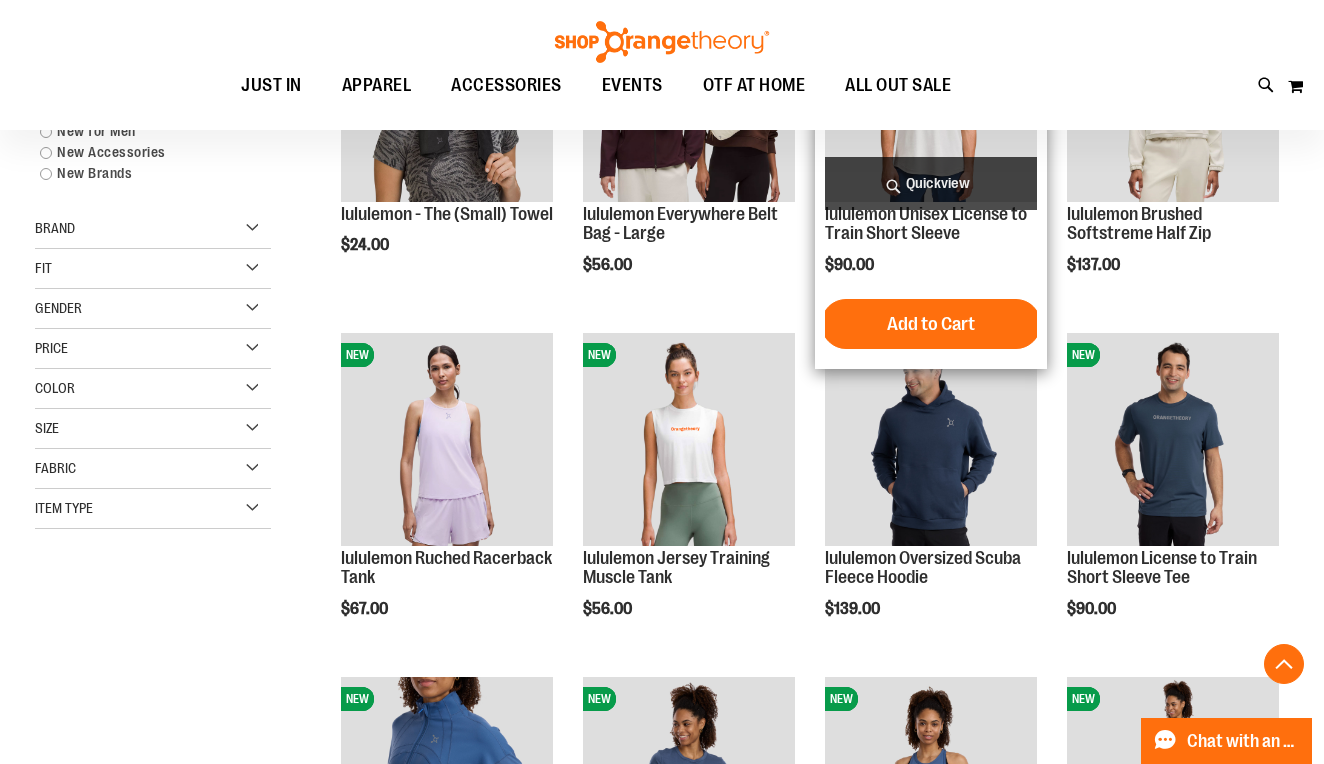 scroll, scrollTop: 419, scrollLeft: 0, axis: vertical 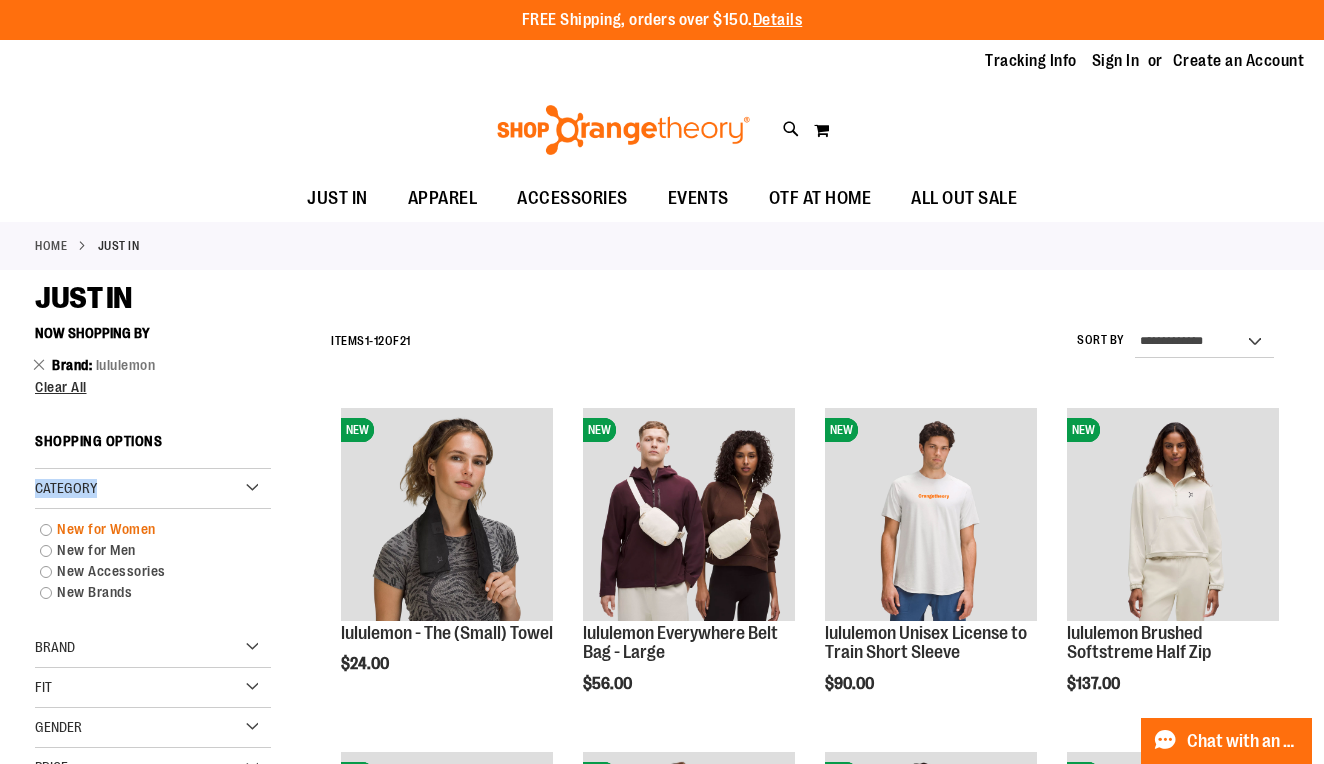 click on "New for Women" at bounding box center (143, 529) 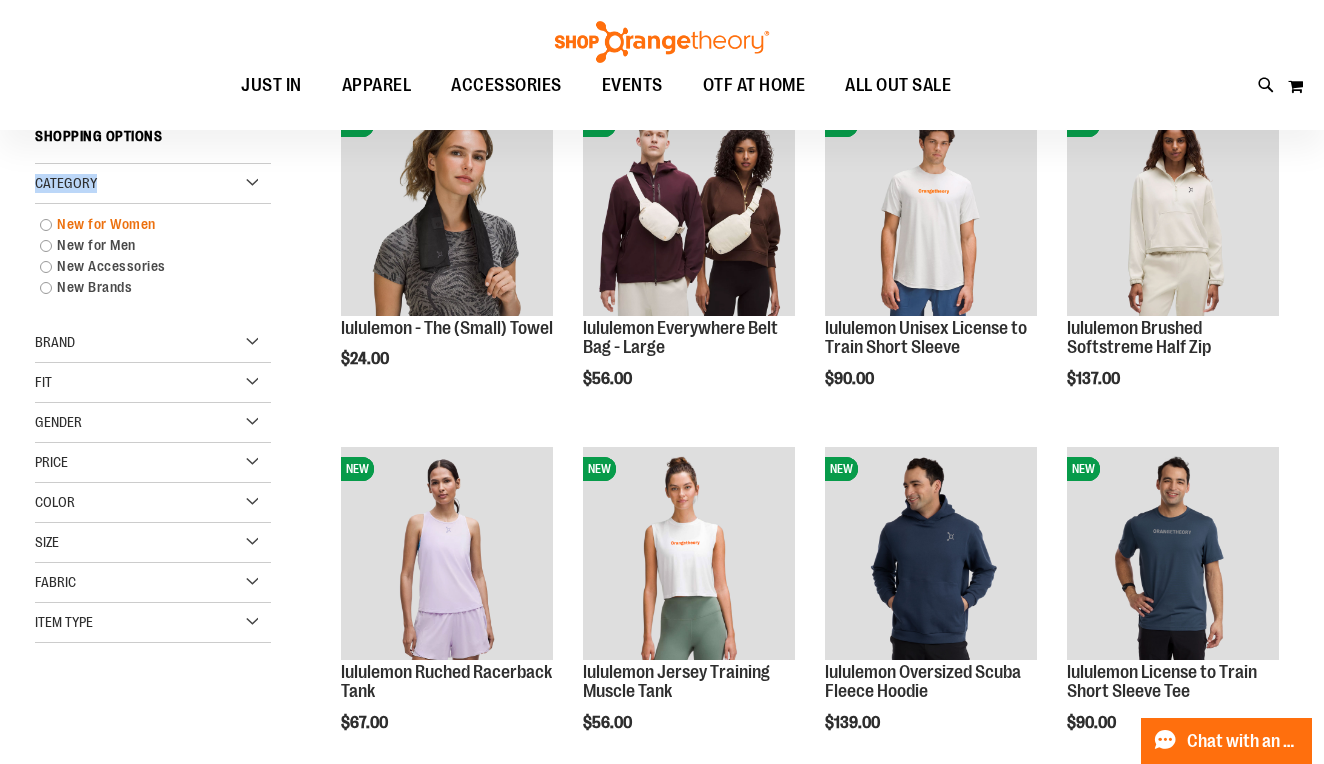 scroll, scrollTop: 316, scrollLeft: 0, axis: vertical 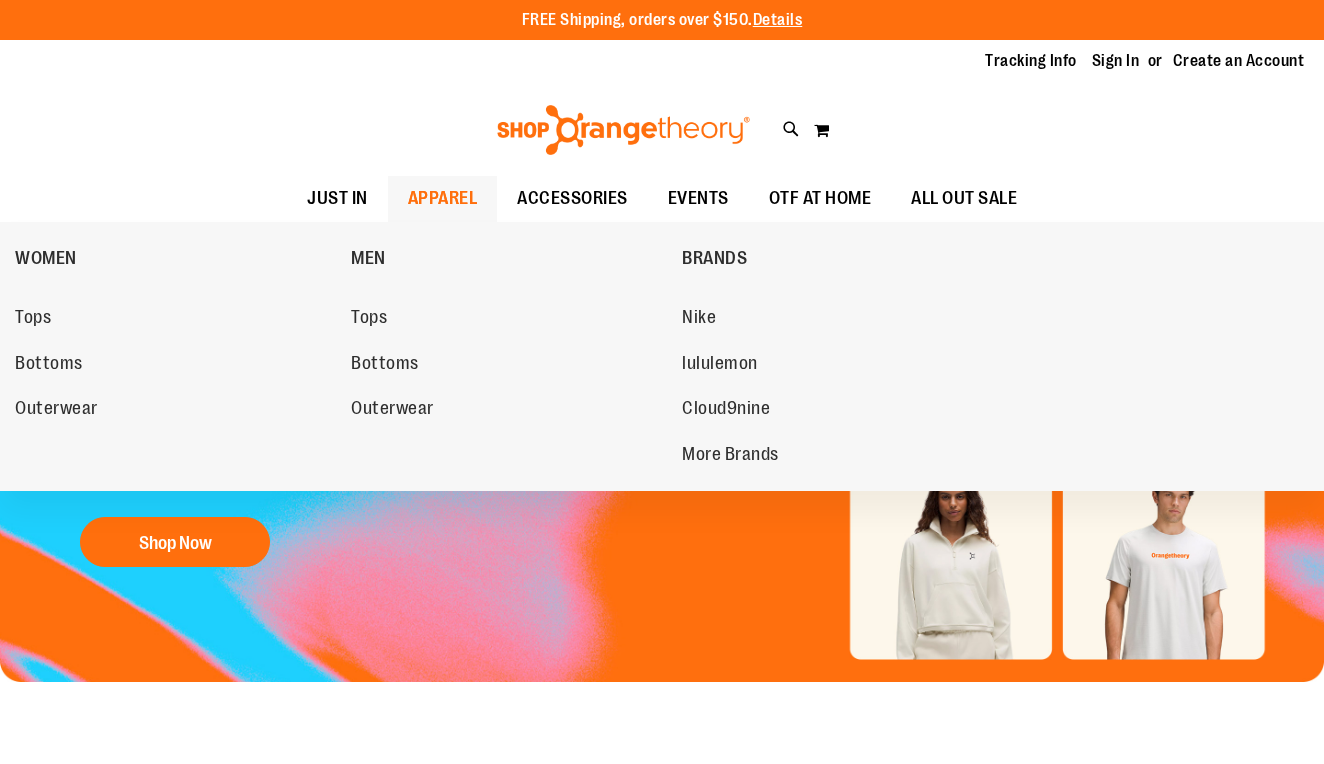 click on "APPAREL" at bounding box center [443, 198] 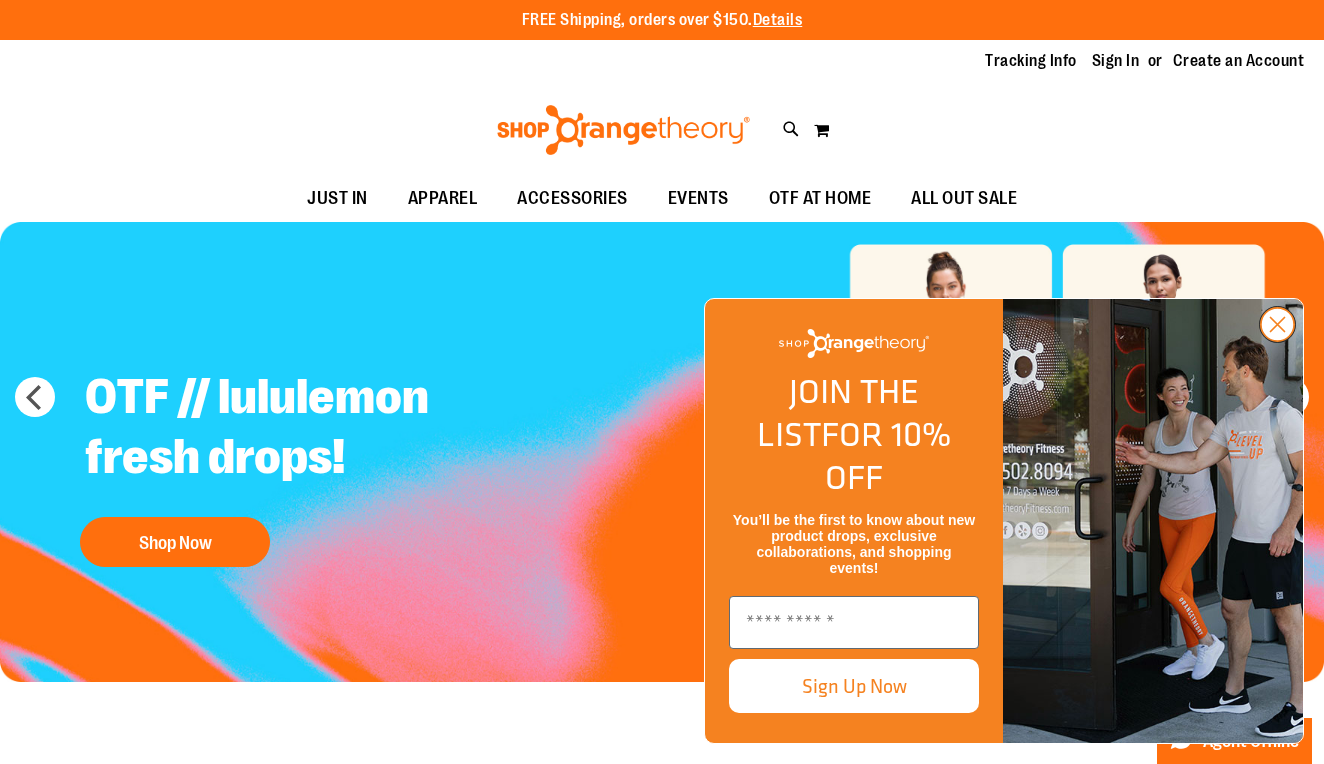 click 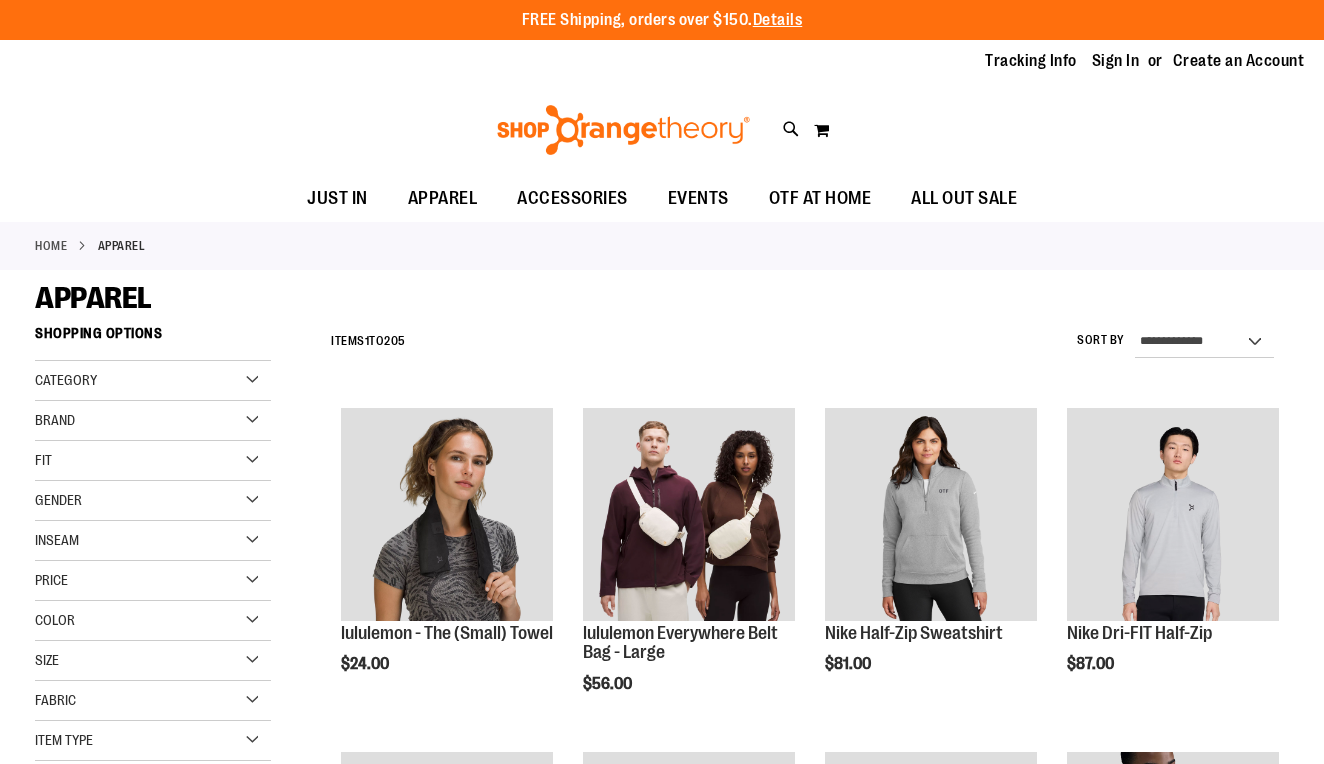 scroll, scrollTop: 0, scrollLeft: 0, axis: both 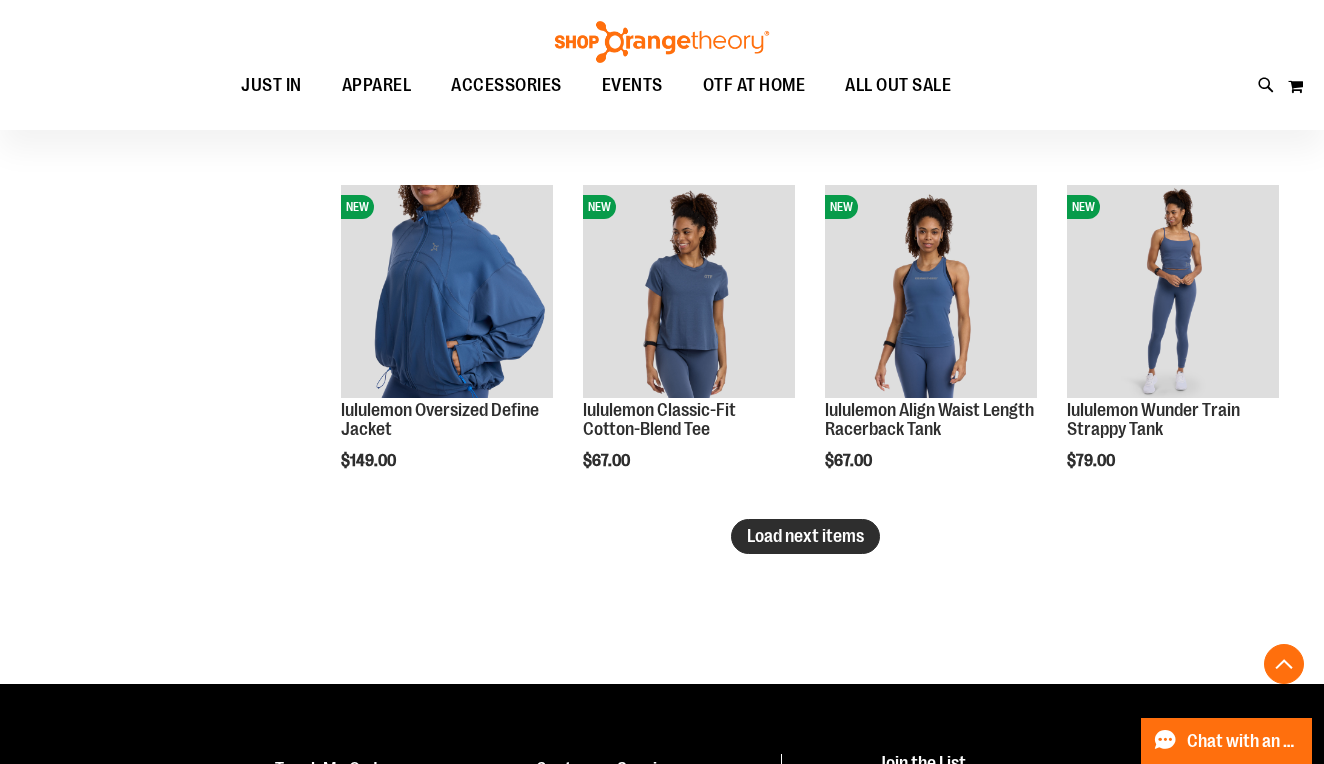 click on "Load next items" at bounding box center [805, 536] 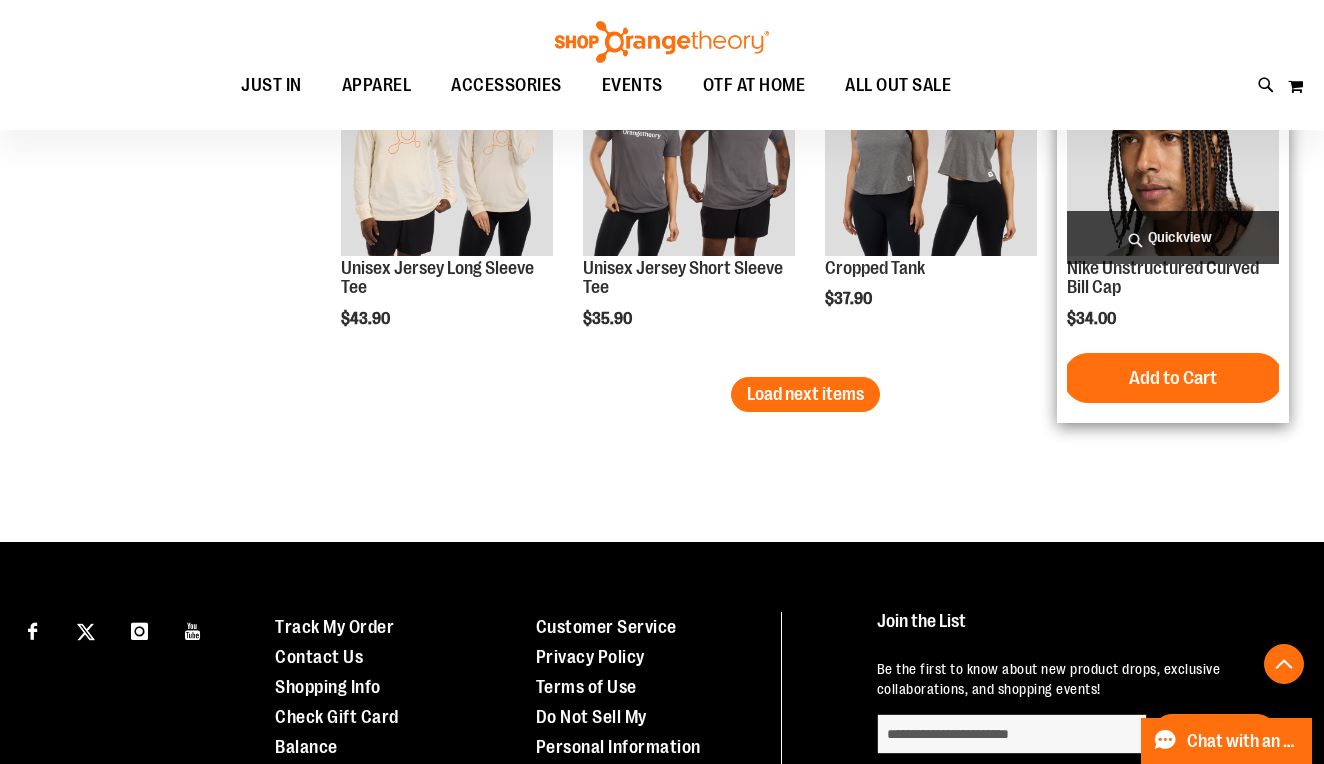 scroll, scrollTop: 4156, scrollLeft: 0, axis: vertical 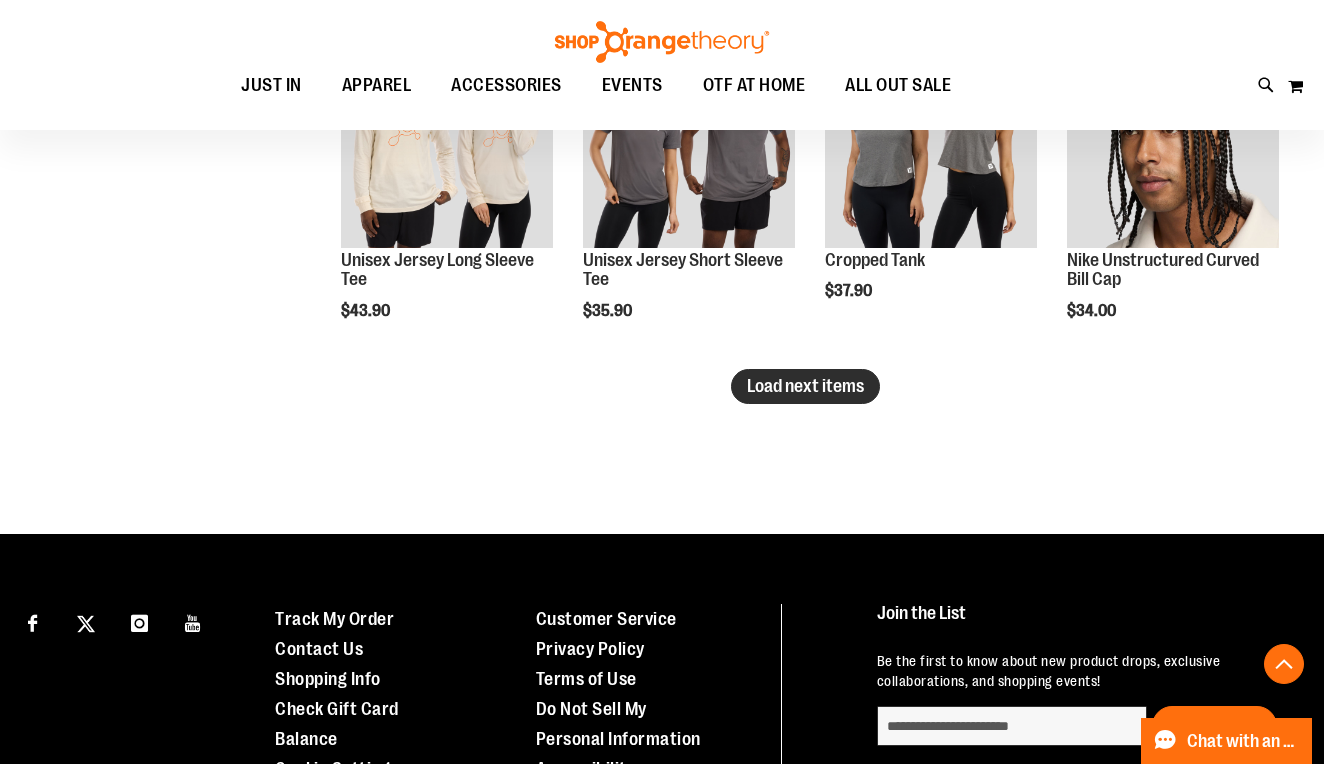 click on "Load next items" at bounding box center (805, 386) 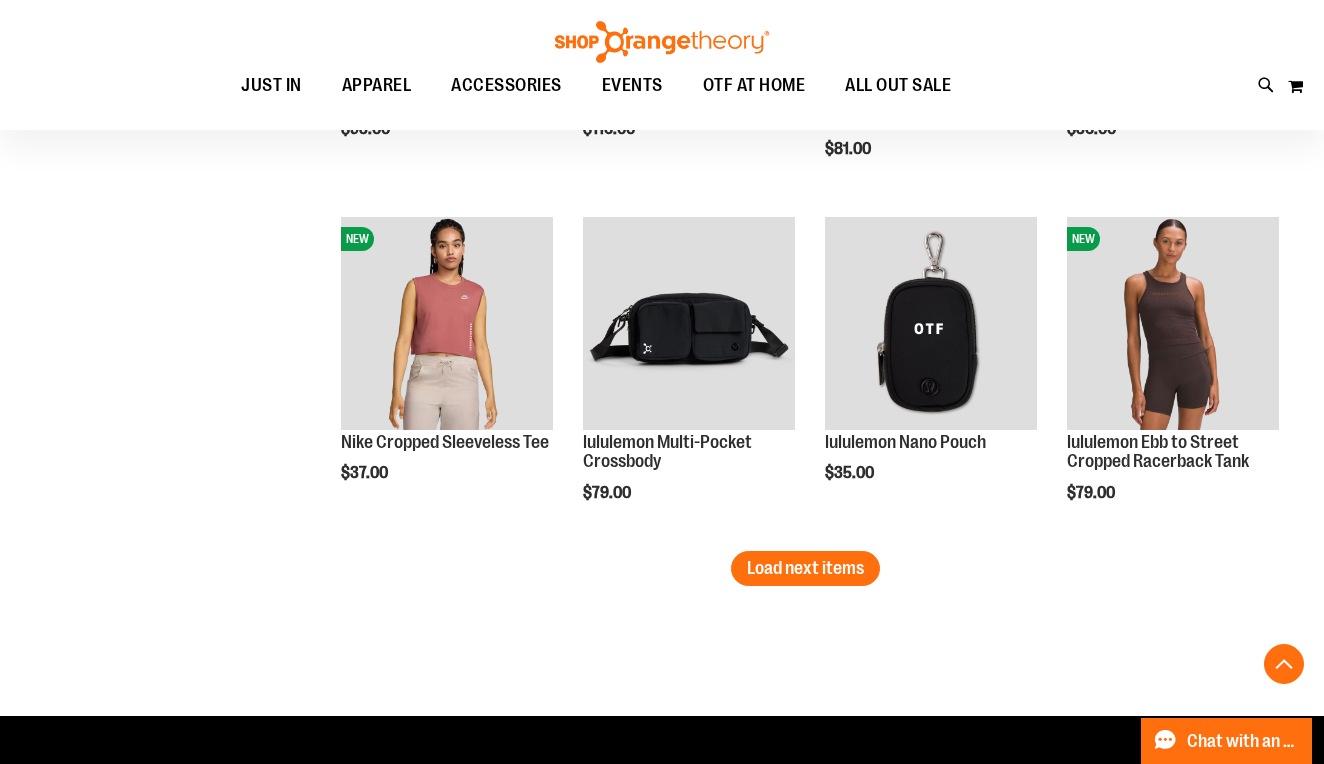 scroll, scrollTop: 5282, scrollLeft: 0, axis: vertical 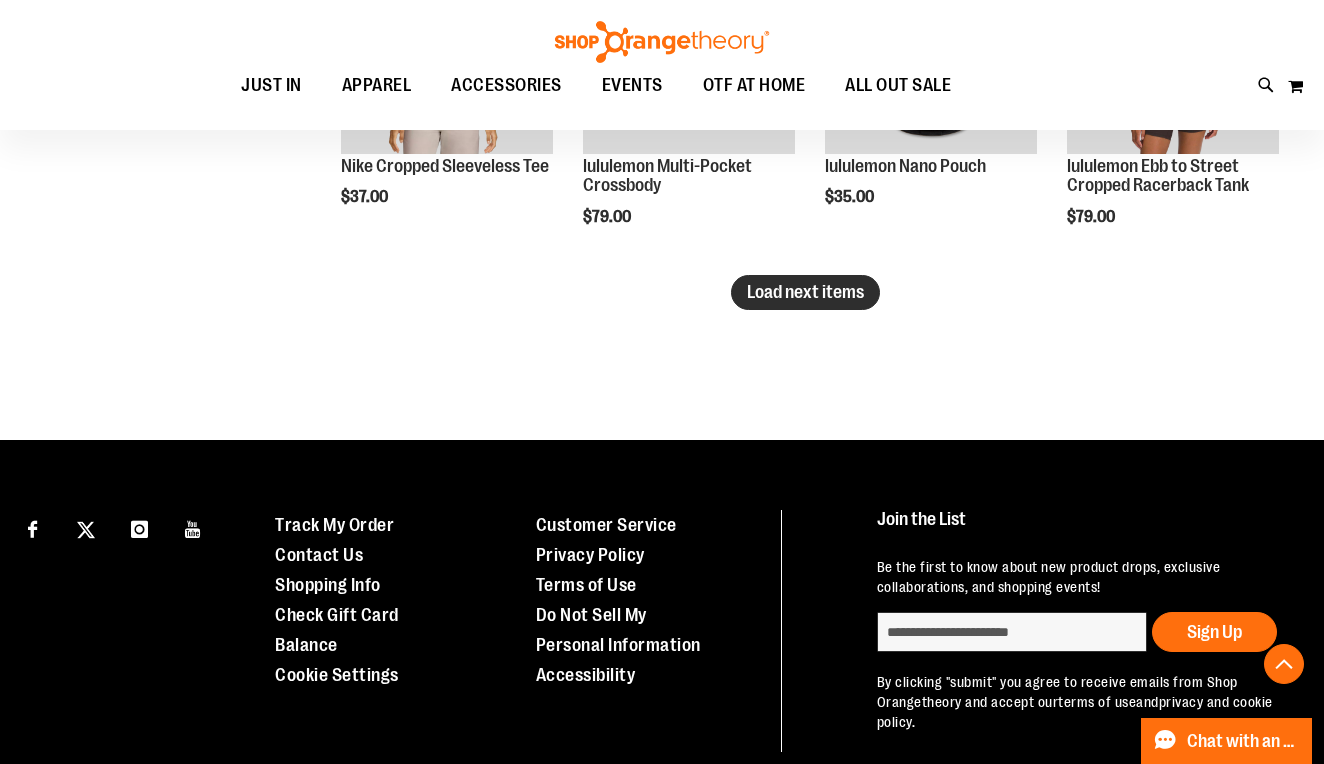 click on "Load next items" at bounding box center (805, 292) 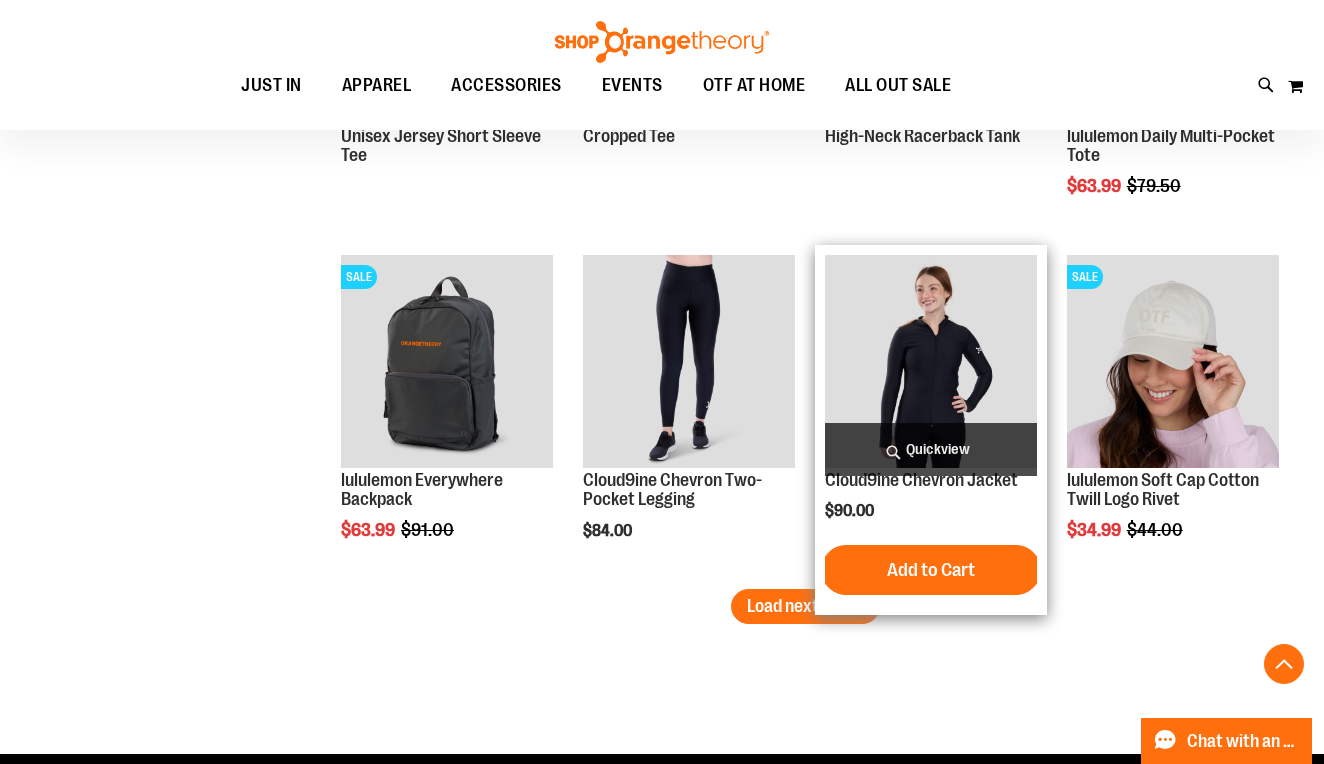 scroll, scrollTop: 6052, scrollLeft: 0, axis: vertical 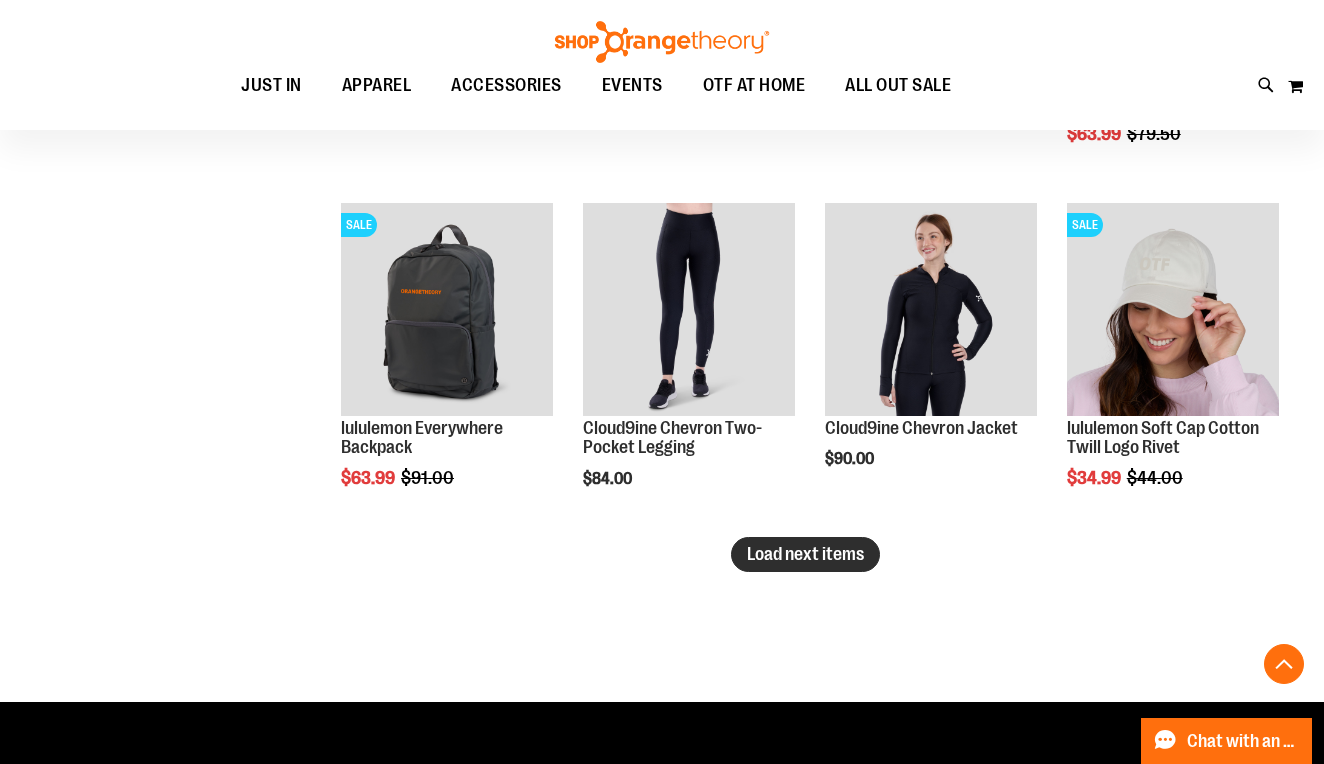 click on "Load next items" at bounding box center (805, 554) 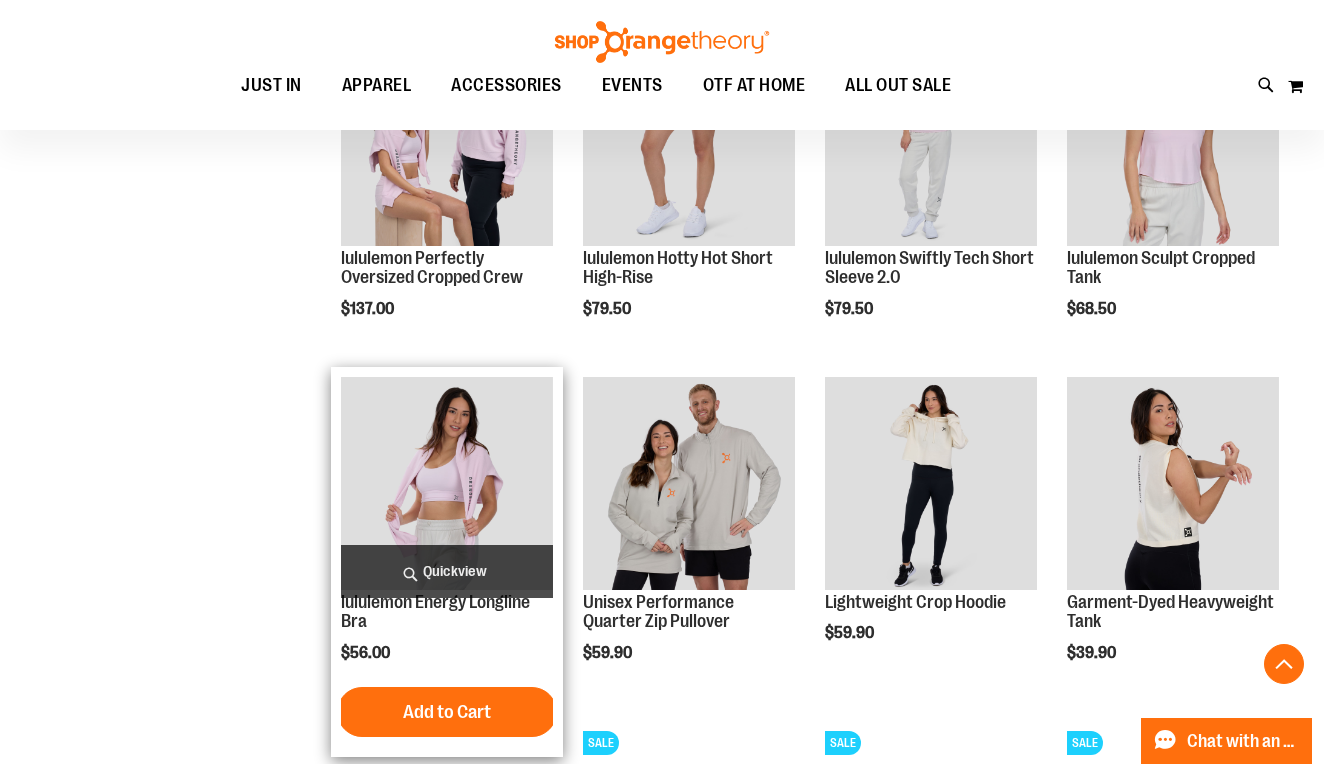 scroll, scrollTop: 6403, scrollLeft: 0, axis: vertical 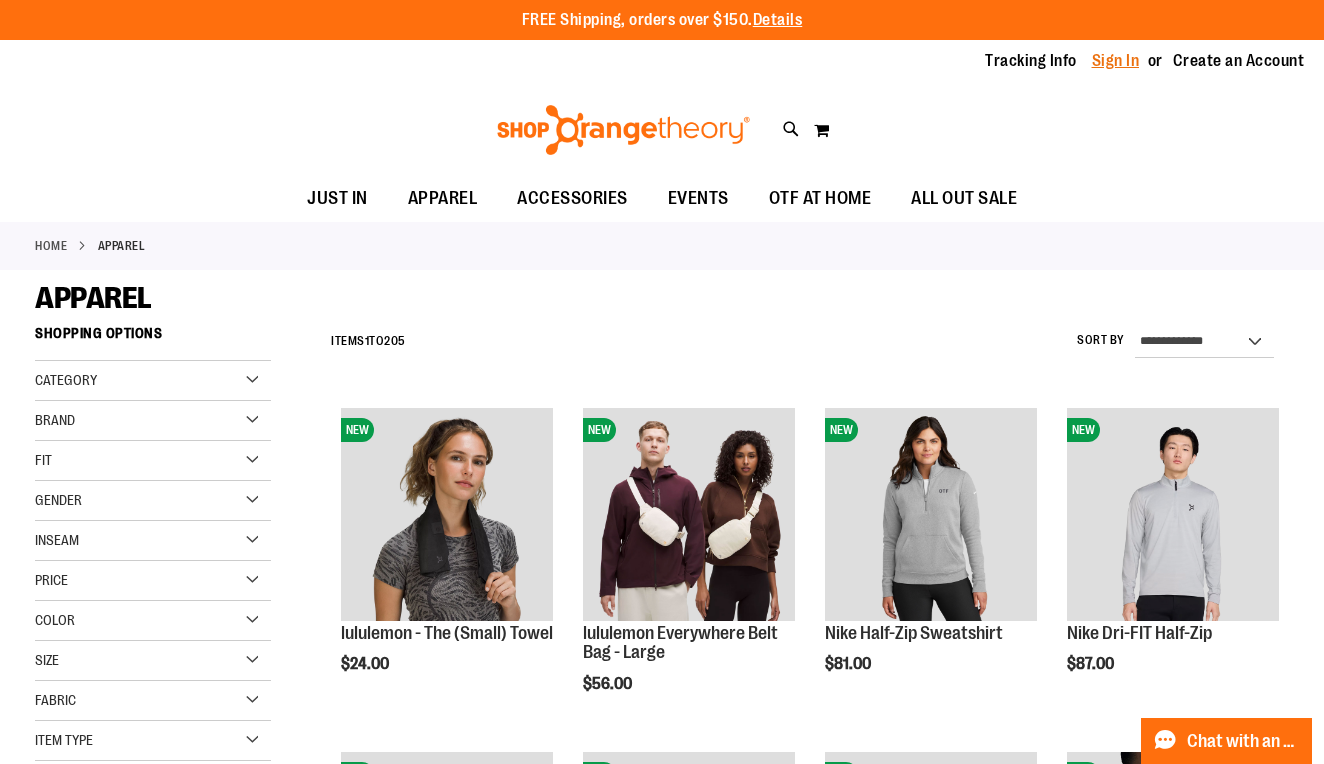 click on "Sign In" at bounding box center (1116, 61) 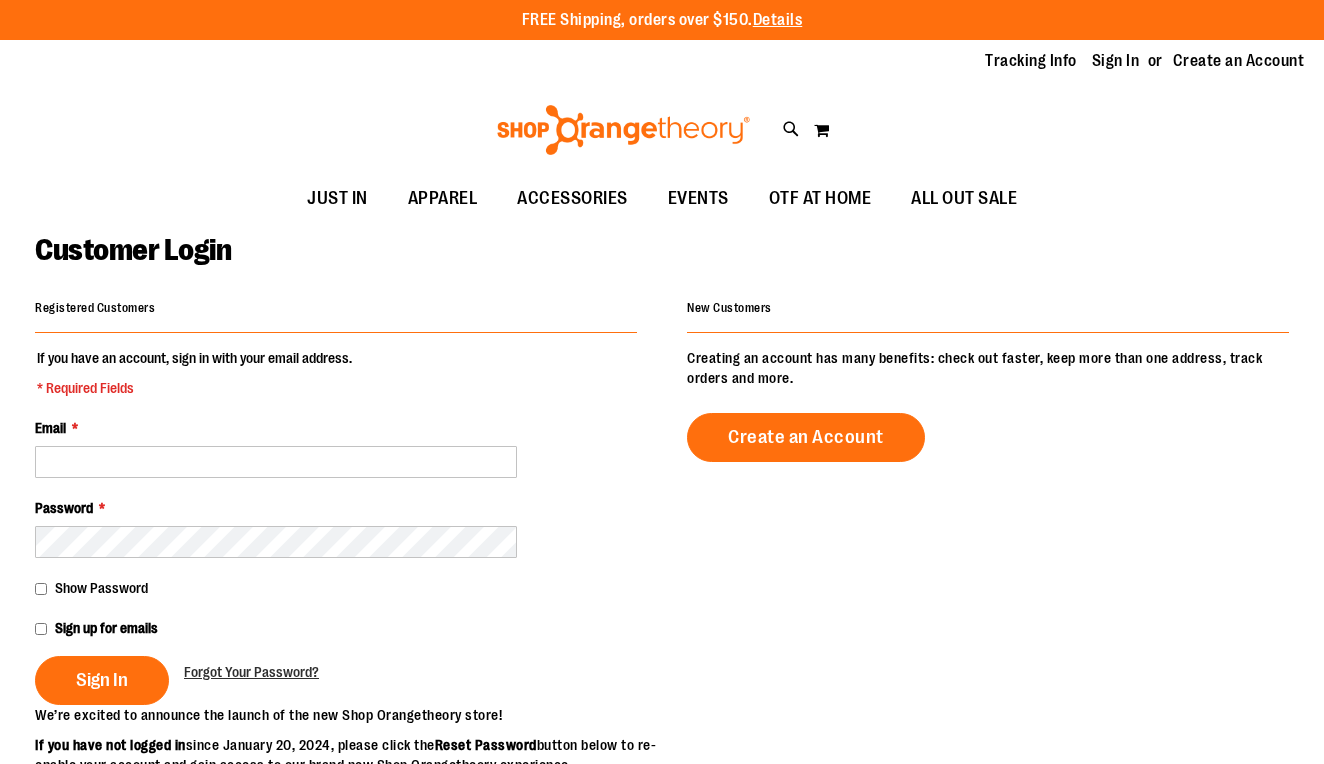 scroll, scrollTop: 0, scrollLeft: 0, axis: both 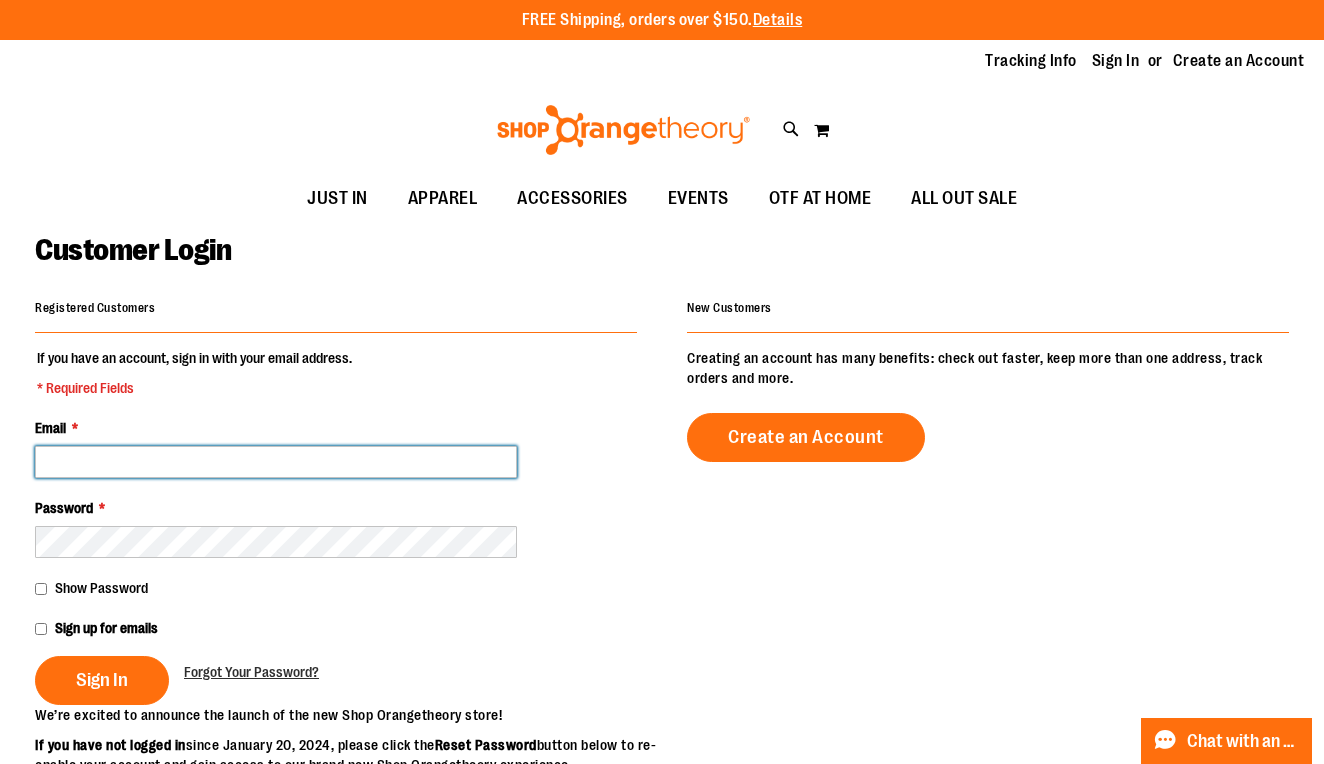 type on "**********" 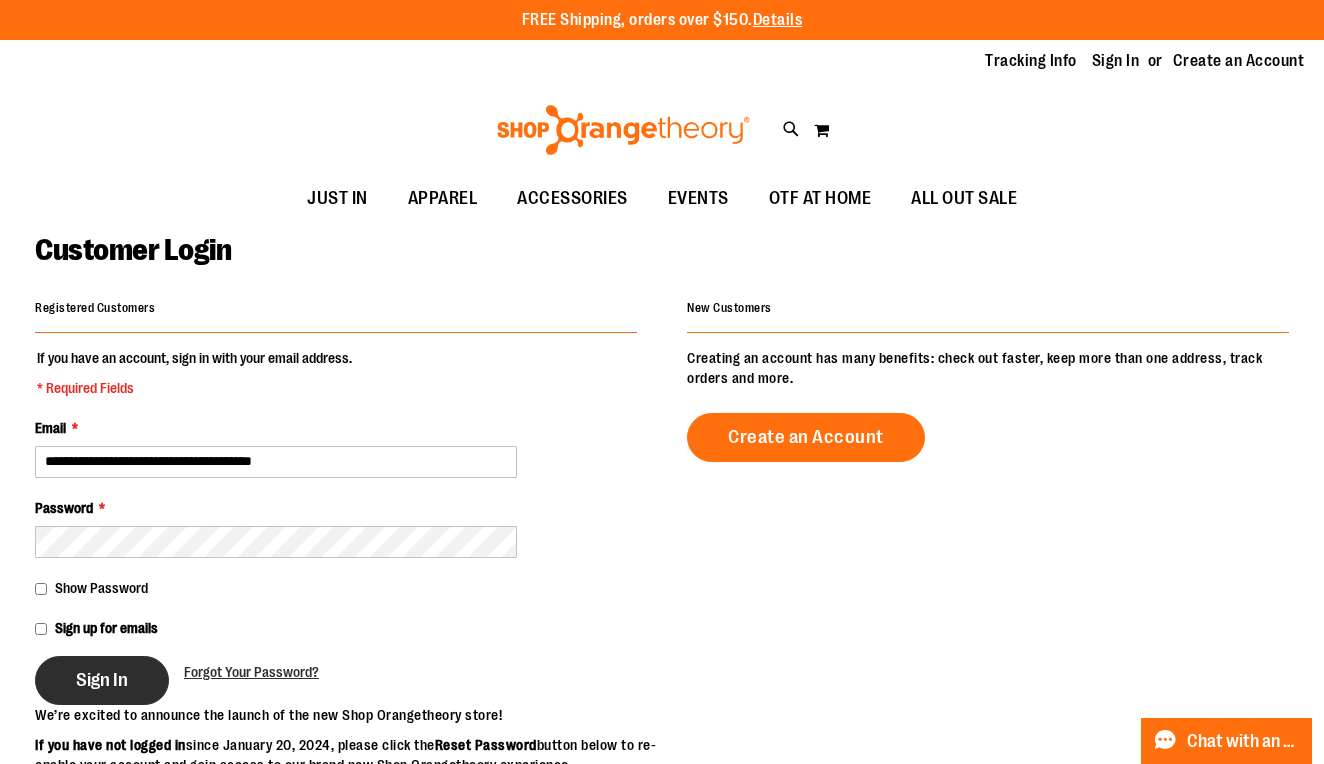 click on "Sign In" at bounding box center [102, 680] 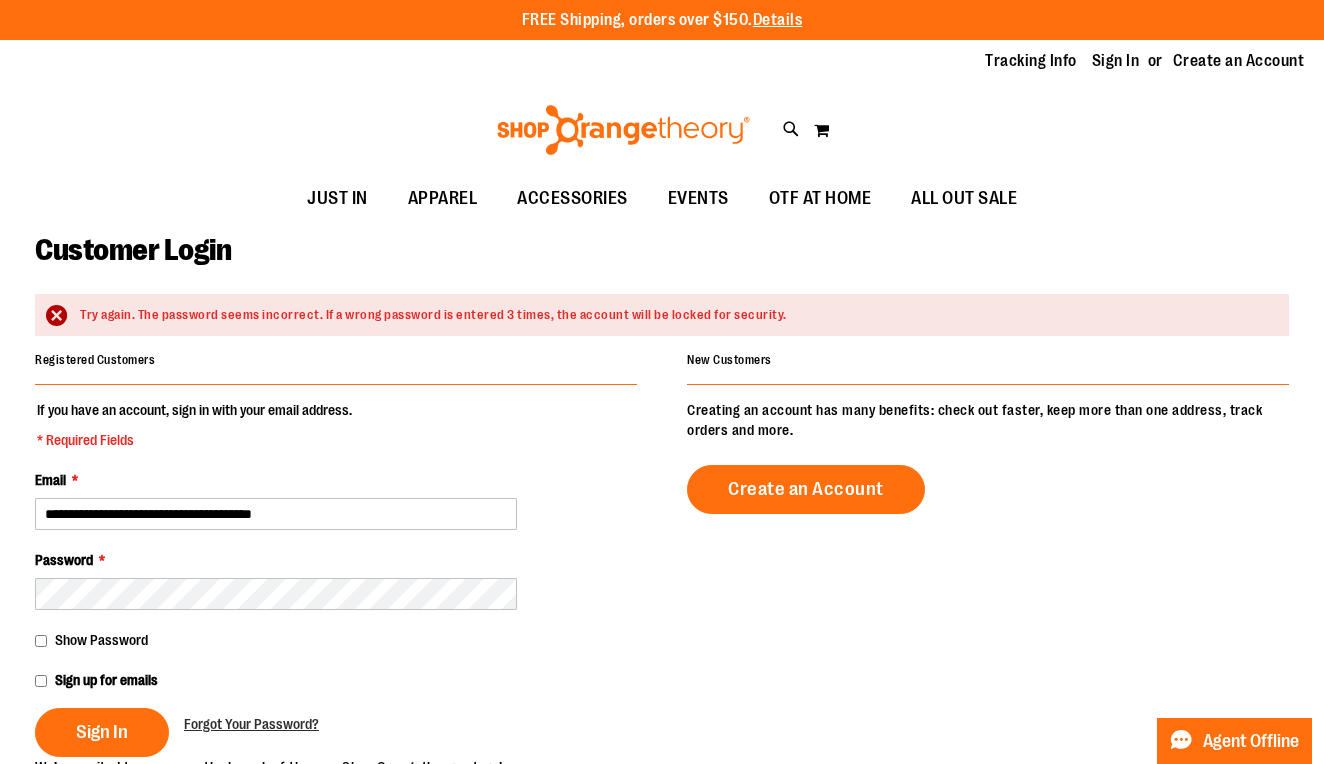 scroll, scrollTop: 0, scrollLeft: 0, axis: both 